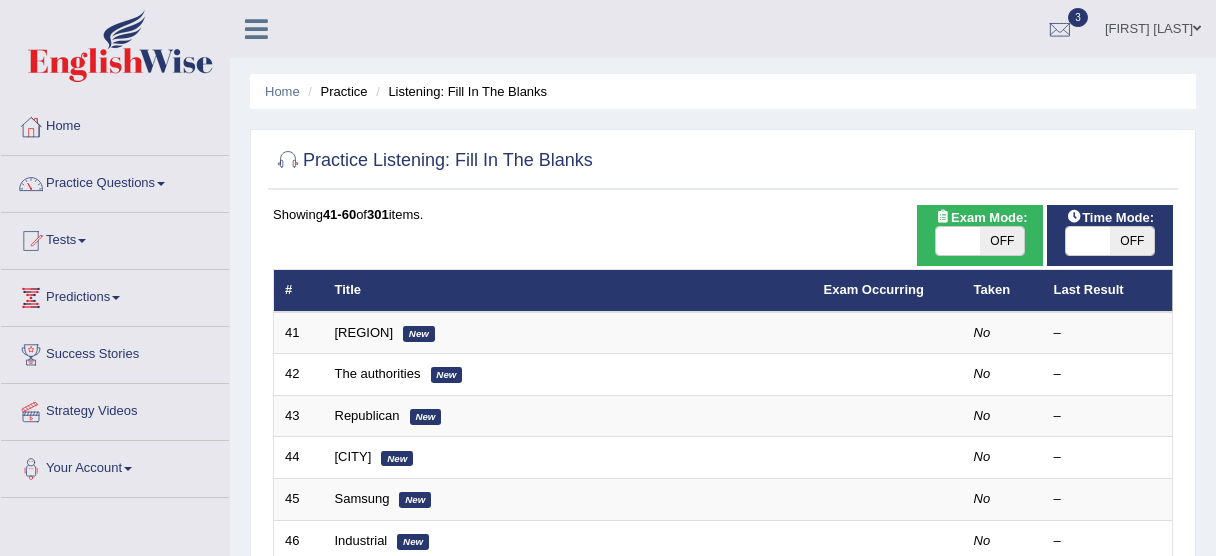 scroll, scrollTop: 119, scrollLeft: 0, axis: vertical 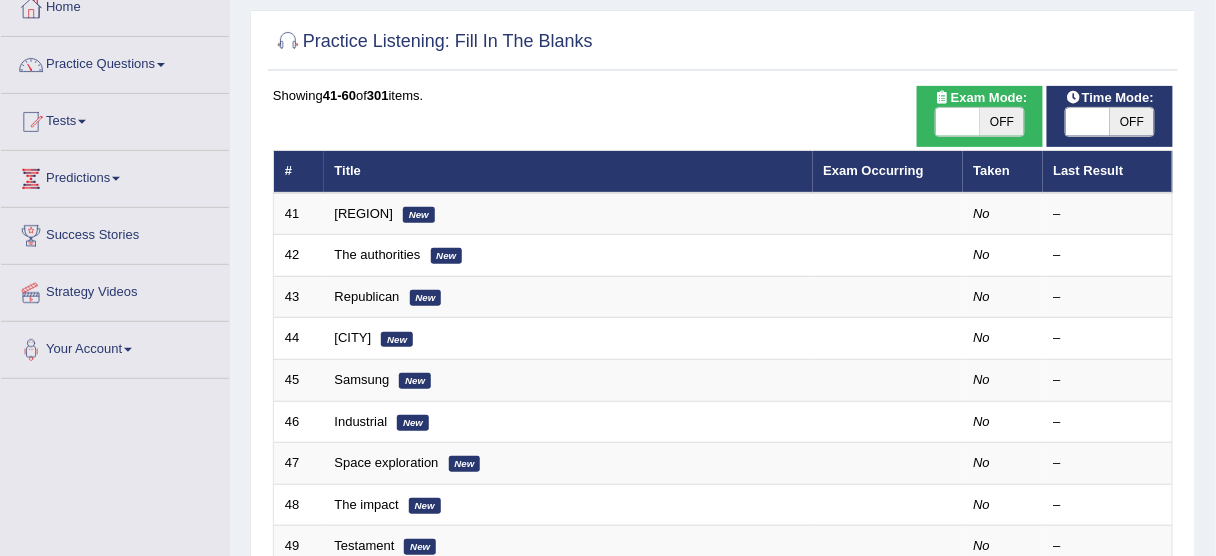 click on "[LOCATION] [STATE]" at bounding box center [568, 214] 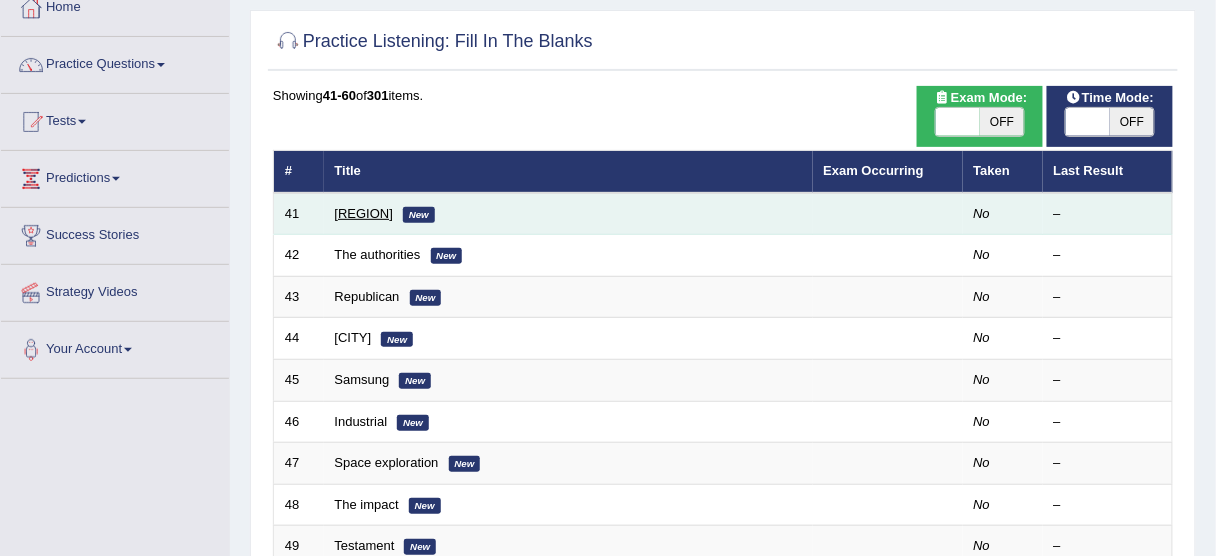 click on "[REGION]" at bounding box center [364, 213] 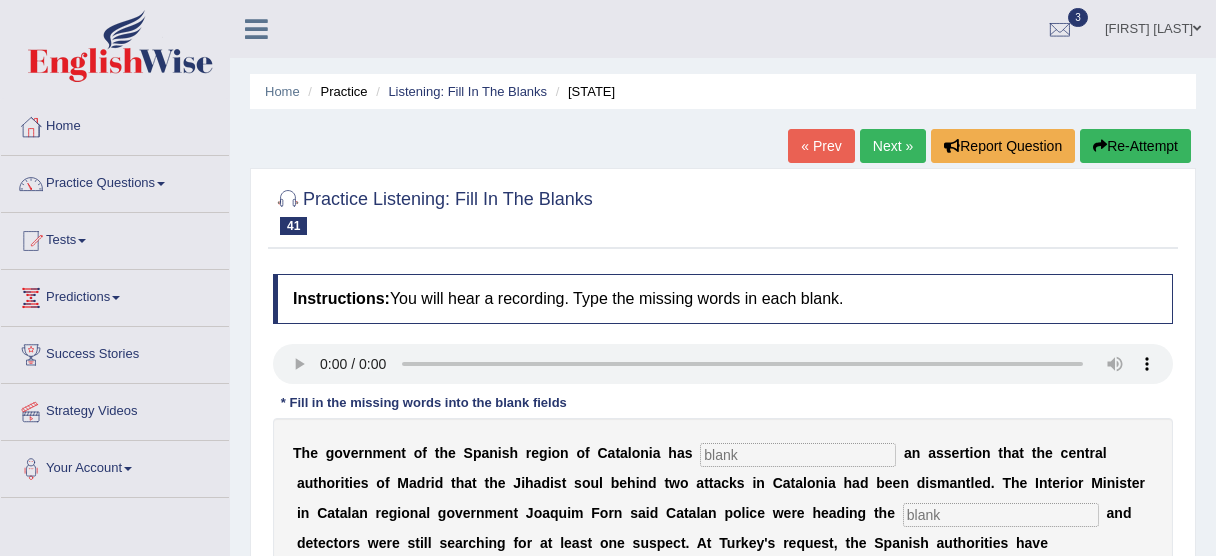 scroll, scrollTop: 400, scrollLeft: 0, axis: vertical 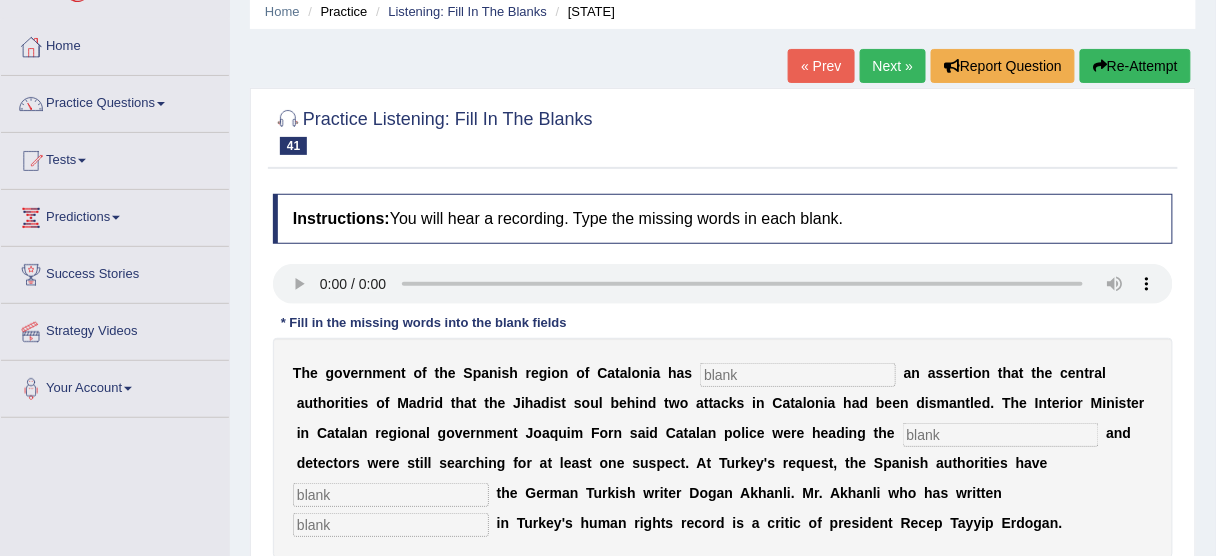 click at bounding box center [391, 495] 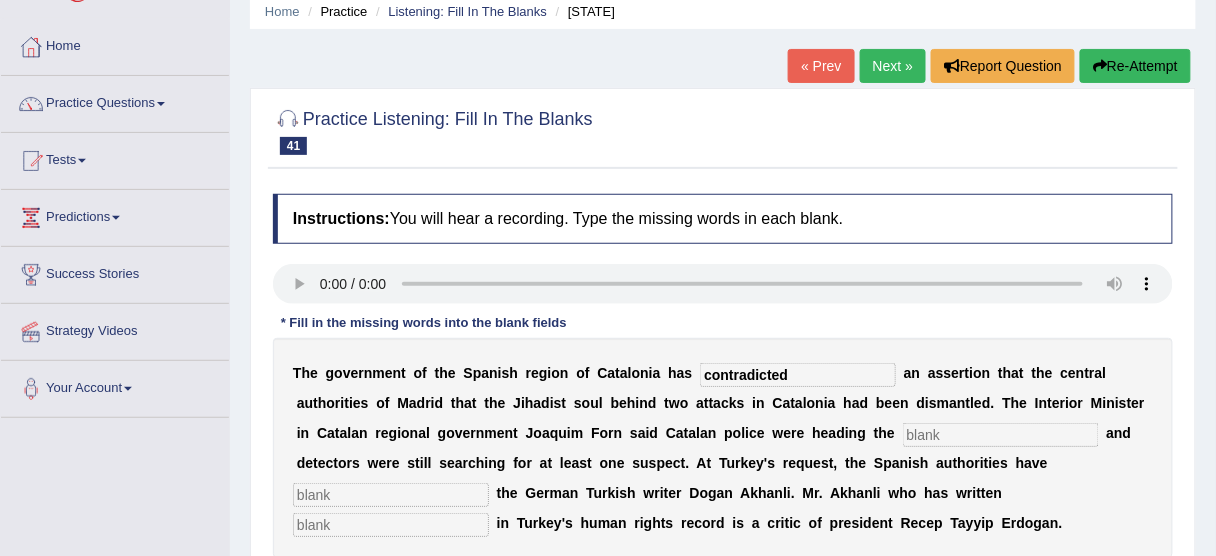 type on "contradicted" 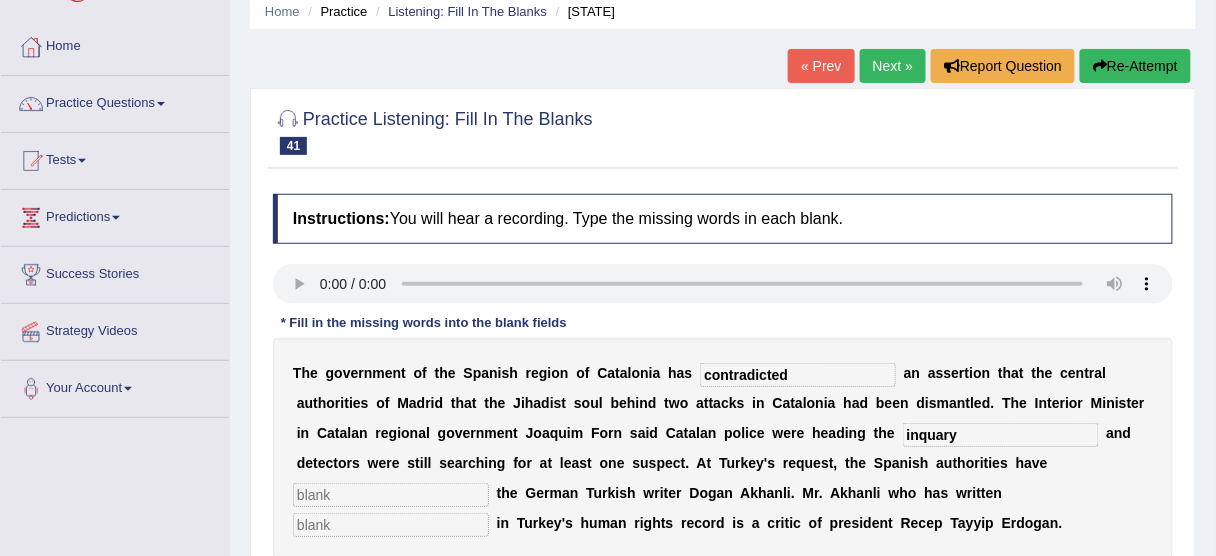 click on "inquary" at bounding box center [1001, 435] 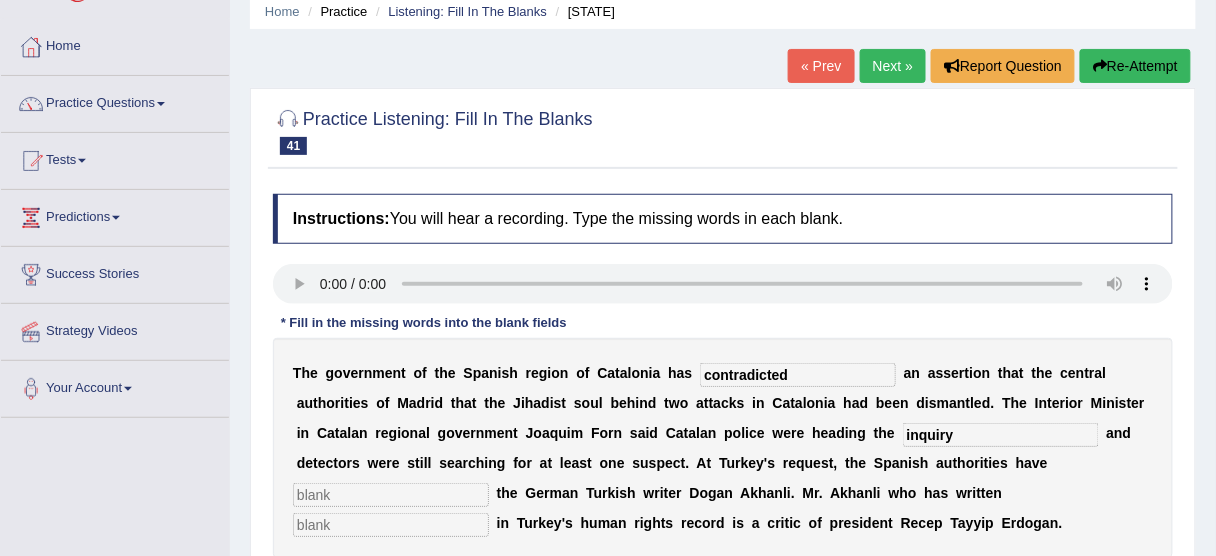 type on "inquiry" 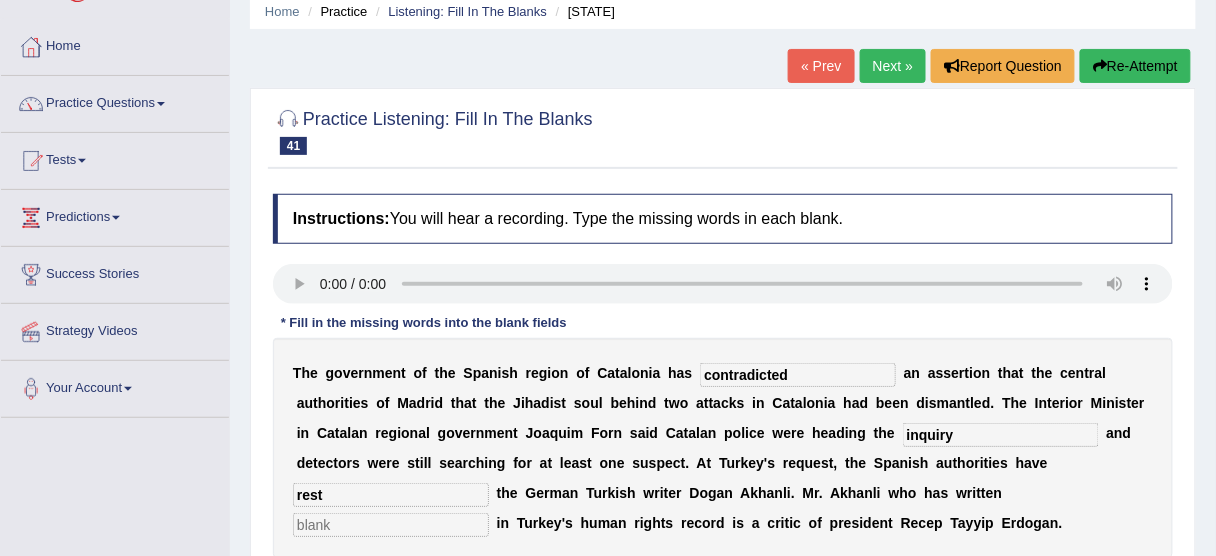 type on "rest" 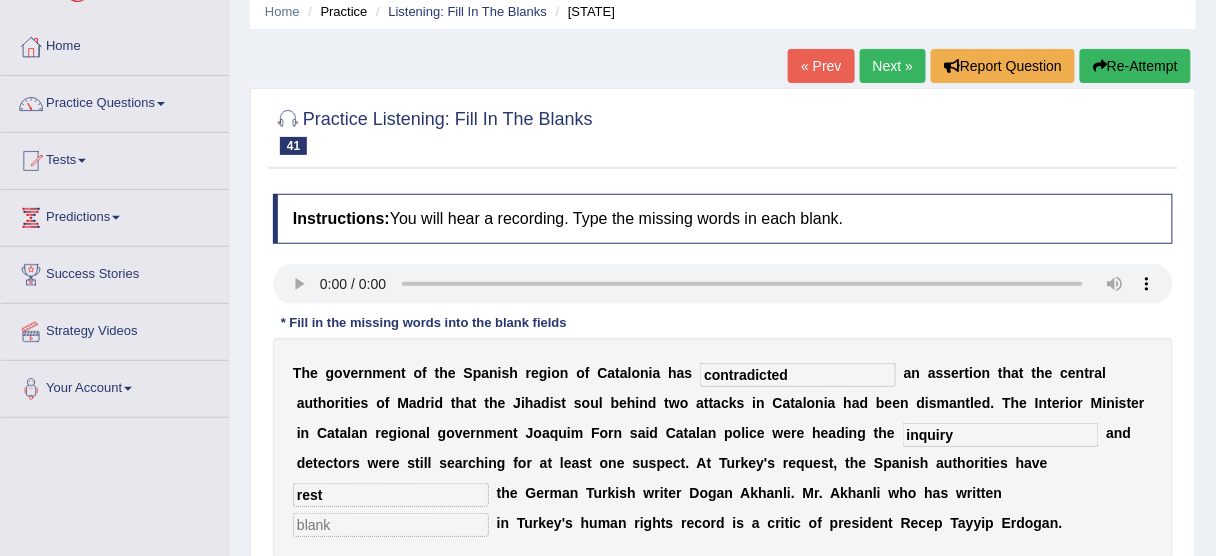 type 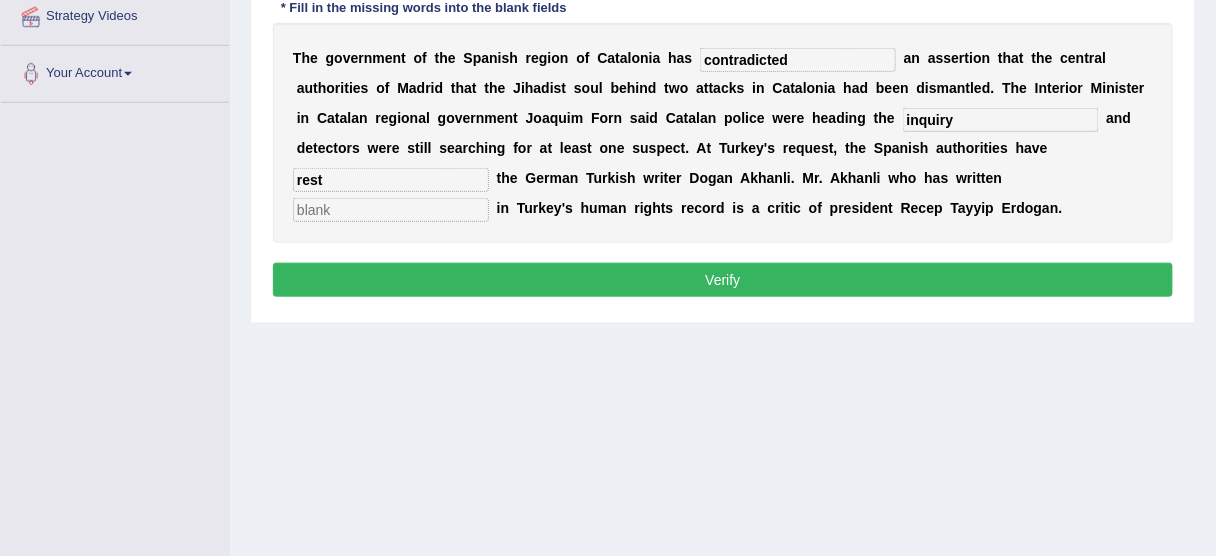 click on "T h e    g o v e r n m e n t    o f    t h e    S p a n i s h    r e g i o n    o f    C a t a l o n i a    h a s    contradicted    a n    a s s e r t i o n    t h a t    t h e    c e n t r a l    a u t h o r i t i e s    o f    M a d r i d    t h a t    t h e    J i h a d i s t    s o u l    b e h i n d    t w o    a t t a c k s    i n    C a t a l o n i a    h a d    b e e n    d i s m a n t l e d .    T h e    I n t e r i o r    M i n i s t e r    i n    C a t a l a n    r e g i o n a l    g o v e r n m e n t    J o a q u i m    F o r n    s a i d    C a t a l a n    p o l i c e    w e r e    h e a d i n g    t h e    inquiry    a n d    d e t e c t o r s    w e r e    s t i l l    s e a r c h i n g    f o r    a t    l e a s t    o n e    s u s p e c t .    A t    T u r k e y ' s    r e q u e s t ,    t h e    S p a n i s h    a u t h o r i t i e s    h a v e    rest    t h e    G e r m a n    T u r k i s h    w r i t e r    D o g a n A" at bounding box center [723, 133] 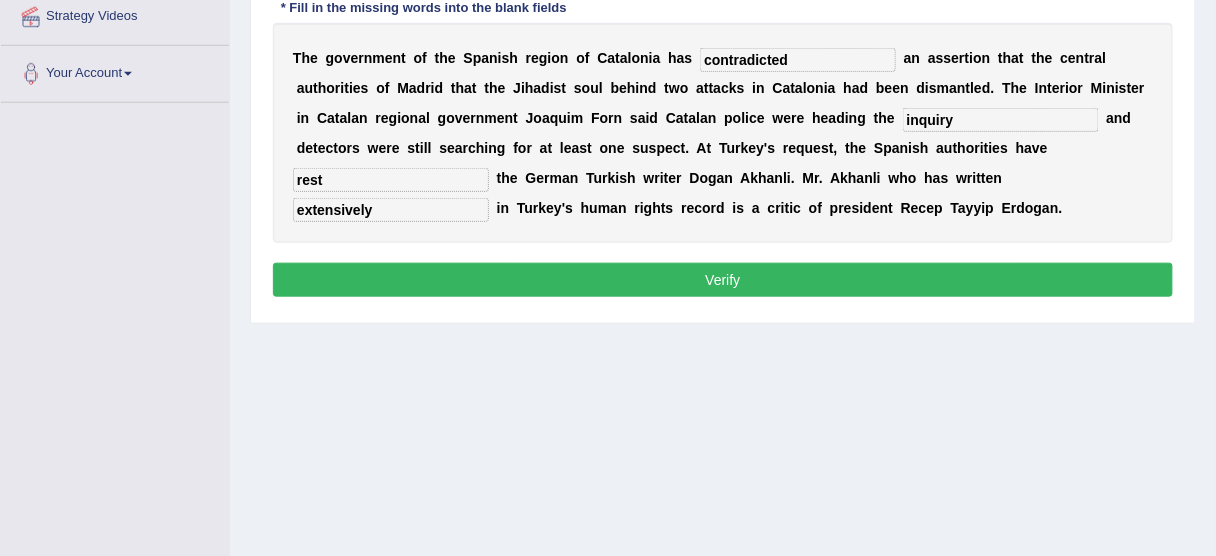 type on "extensively" 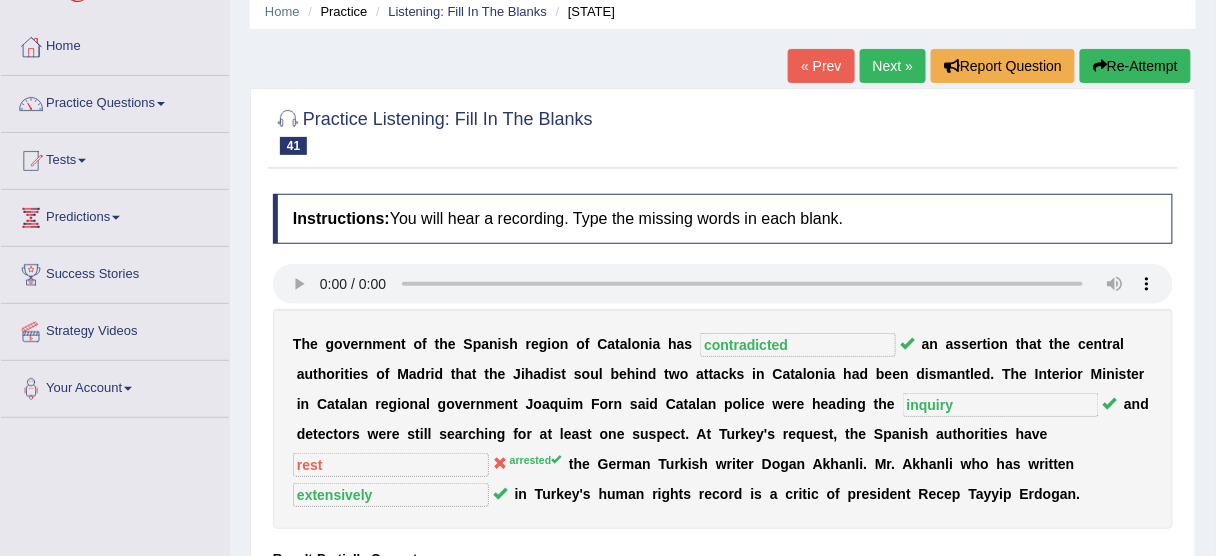 scroll, scrollTop: 75, scrollLeft: 0, axis: vertical 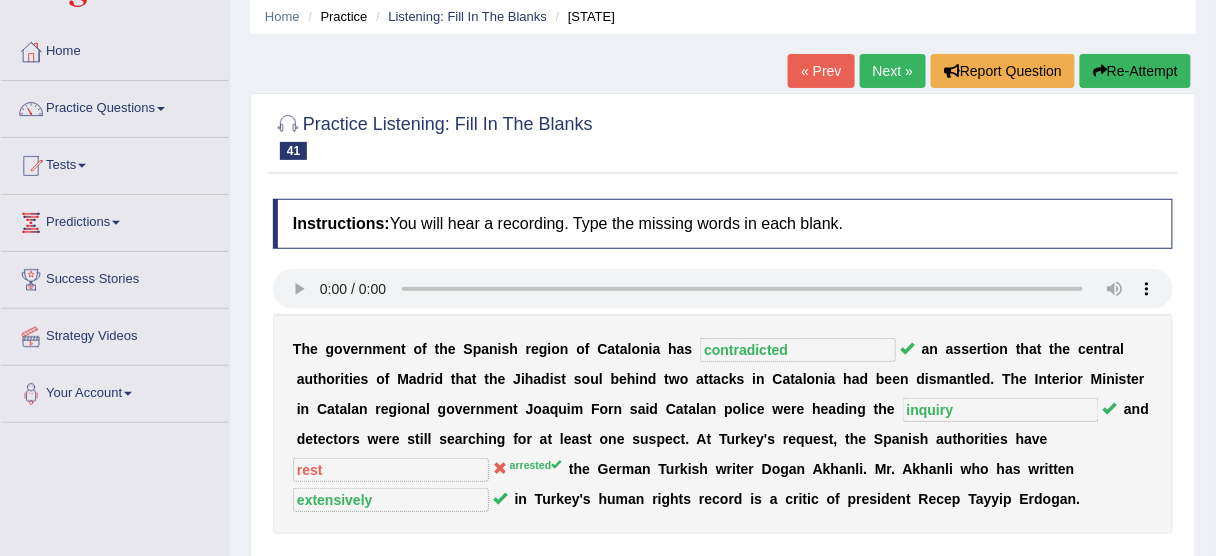 click on "Re-Attempt" at bounding box center (1135, 71) 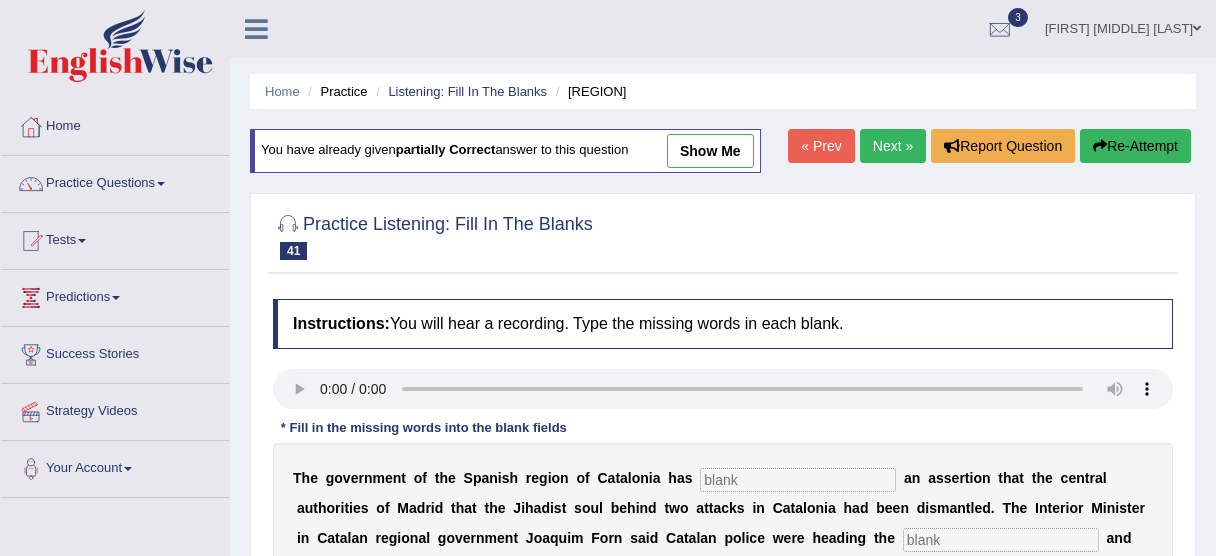 scroll, scrollTop: 395, scrollLeft: 0, axis: vertical 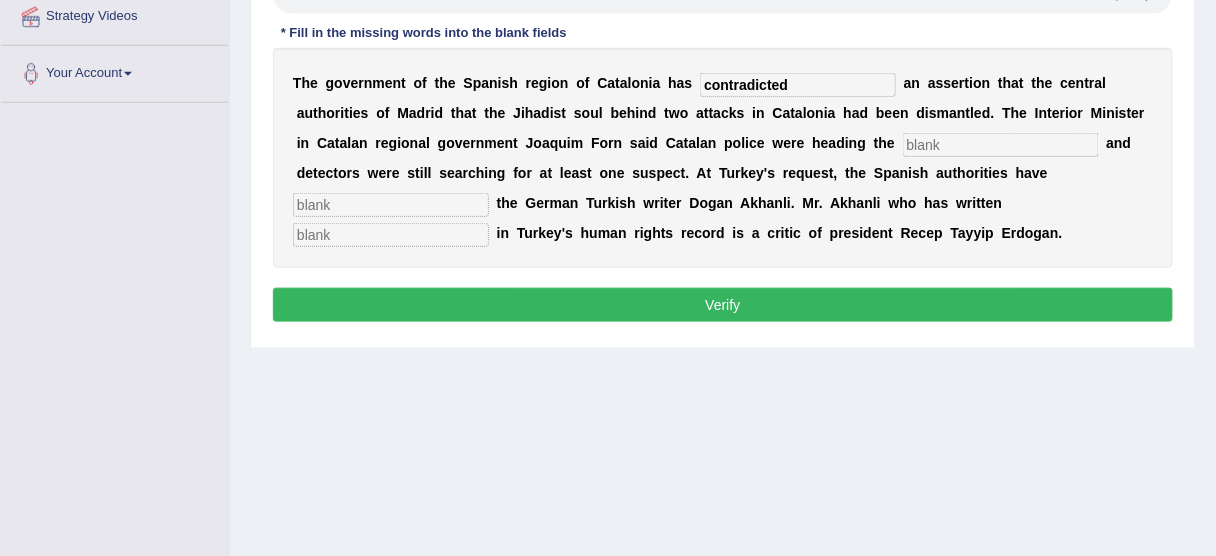 type on "contradicted" 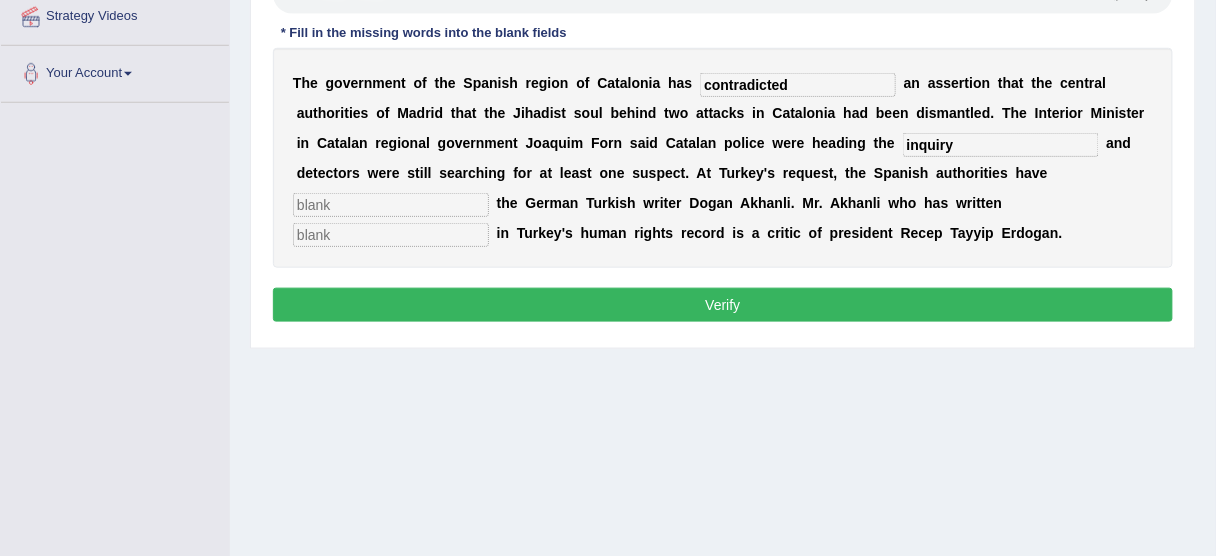 type on "inquiry" 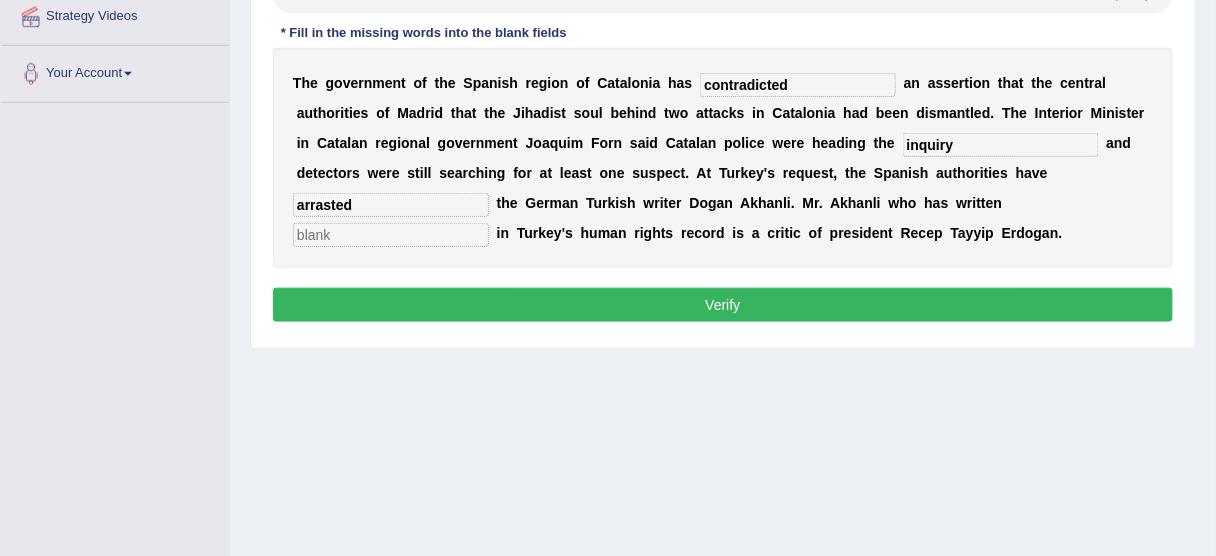 type on "arrasted" 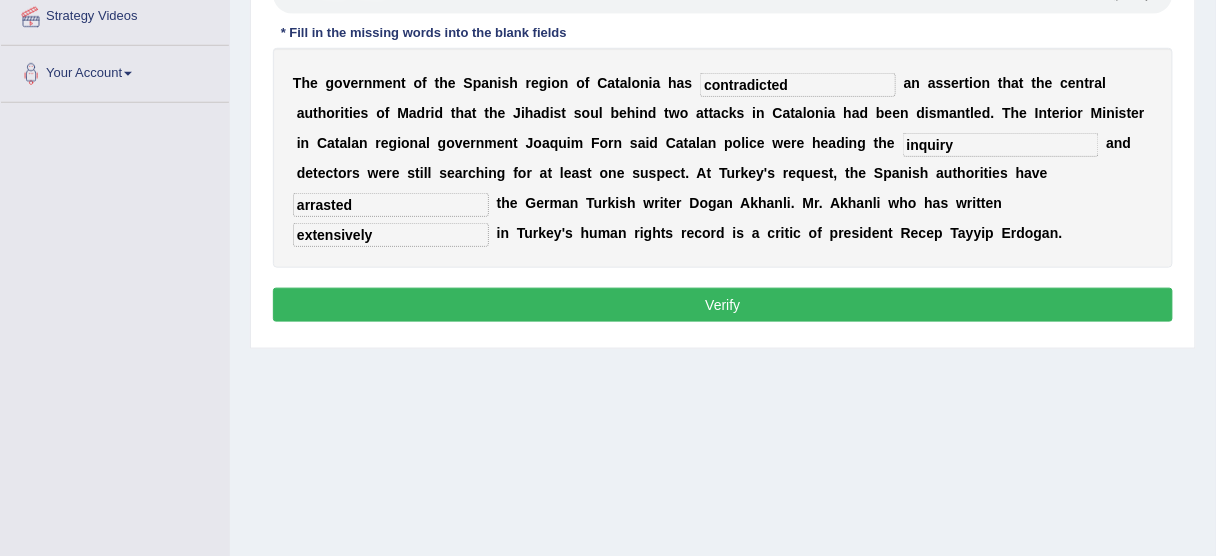 type on "extensively" 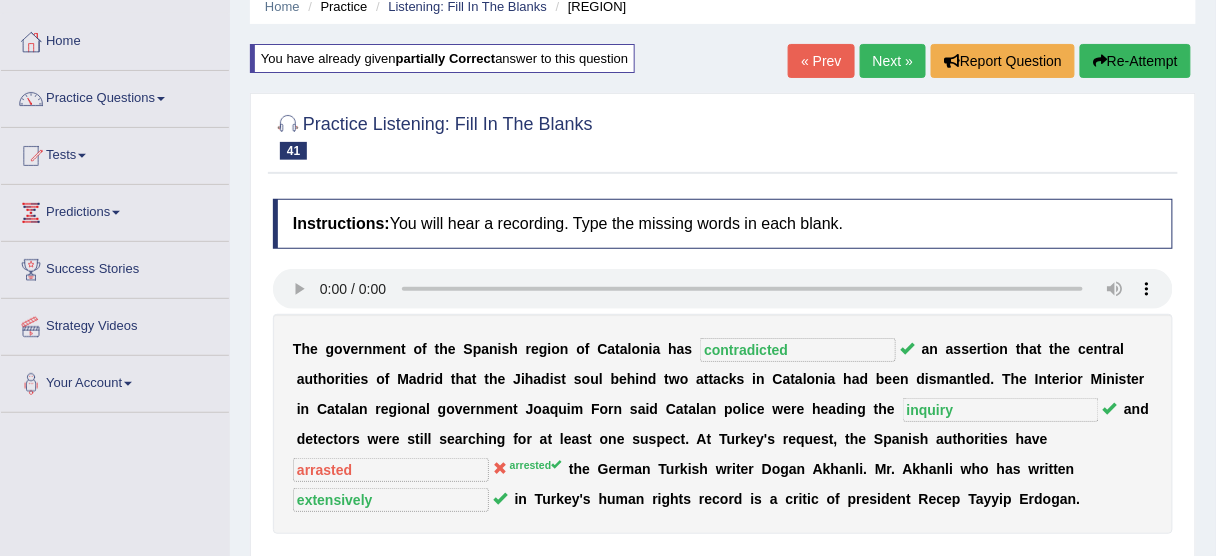 scroll, scrollTop: 75, scrollLeft: 0, axis: vertical 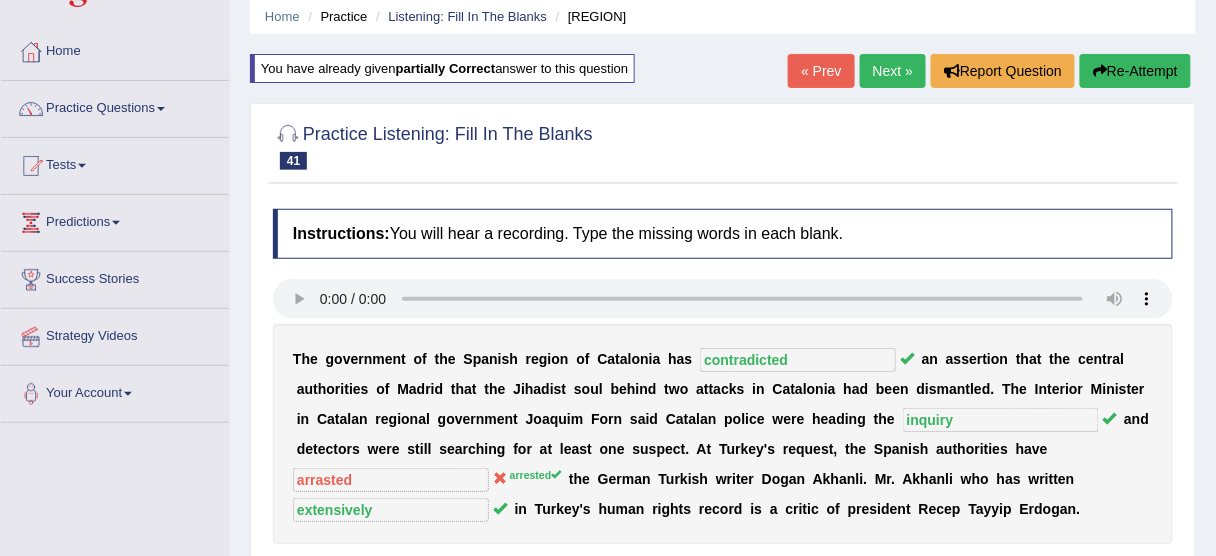 drag, startPoint x: 1169, startPoint y: 72, endPoint x: 1153, endPoint y: 67, distance: 16.763054 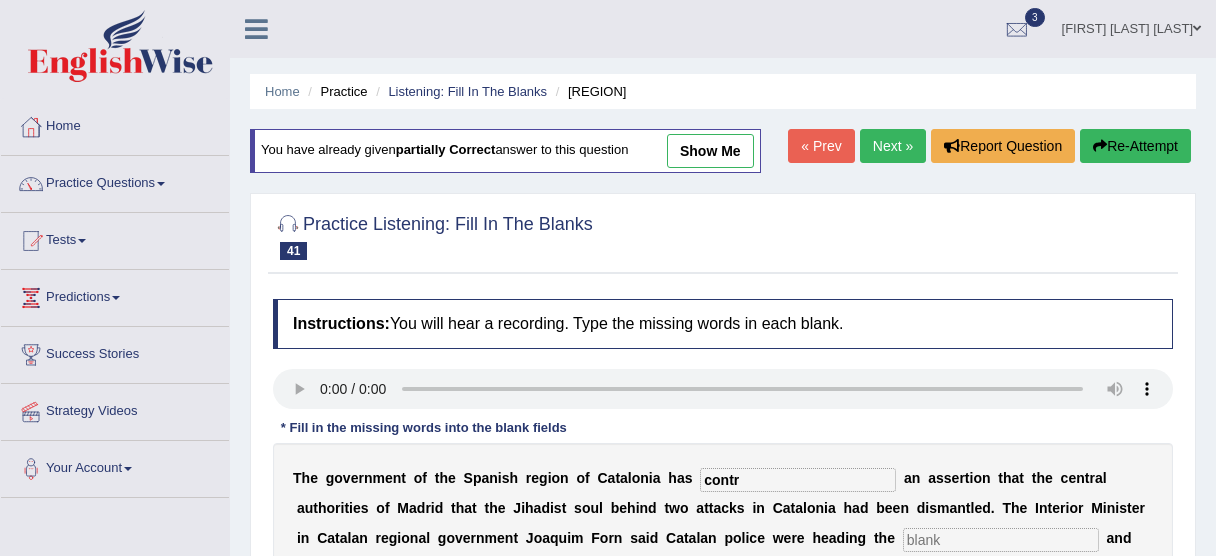 scroll, scrollTop: 75, scrollLeft: 0, axis: vertical 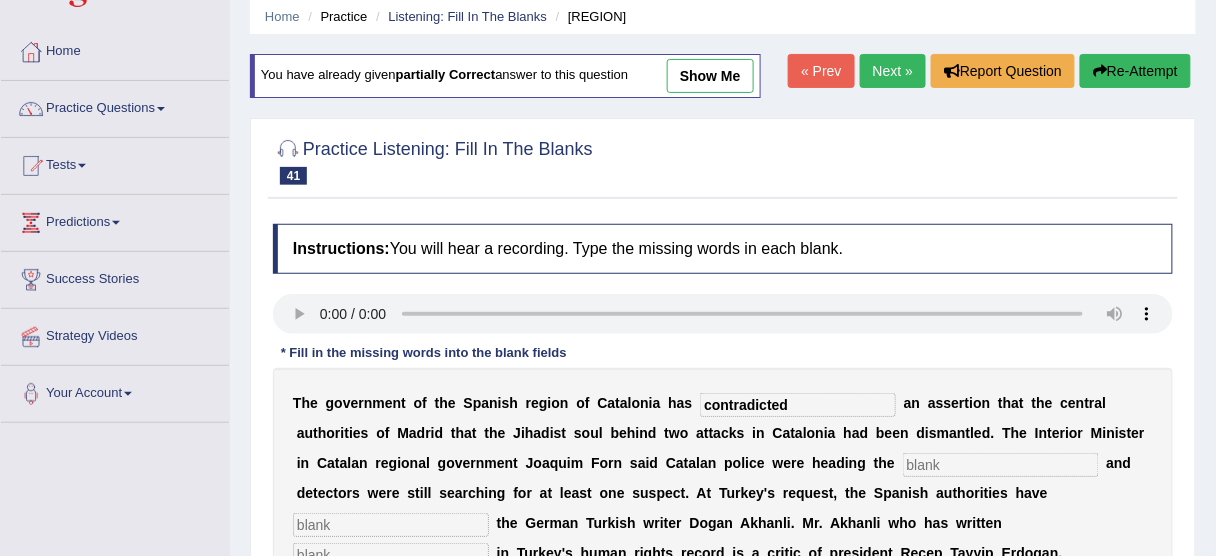 type on "contradicted" 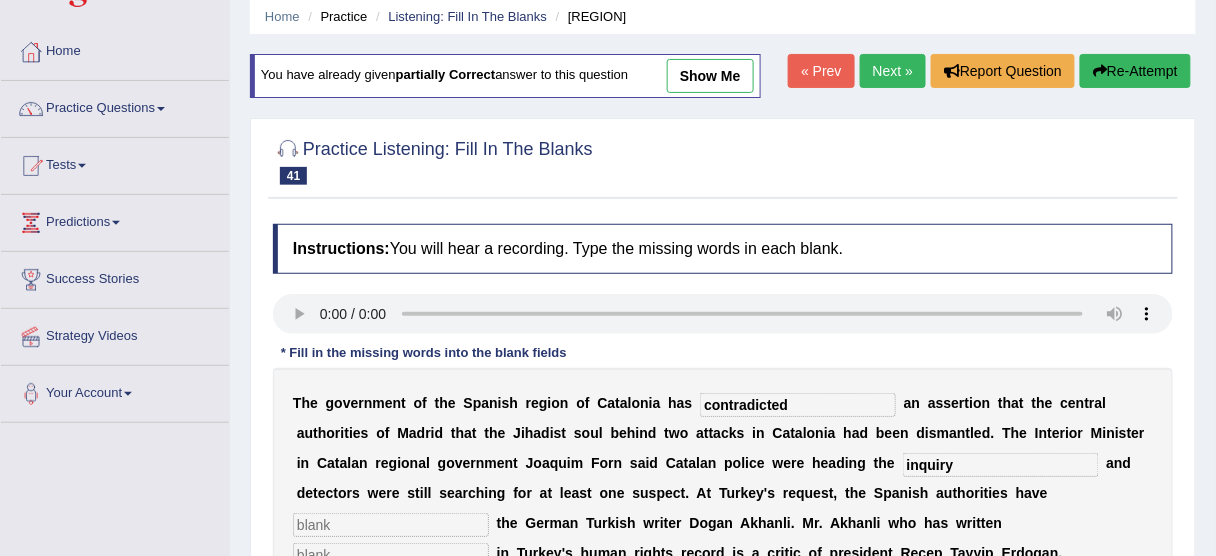type on "inquiry" 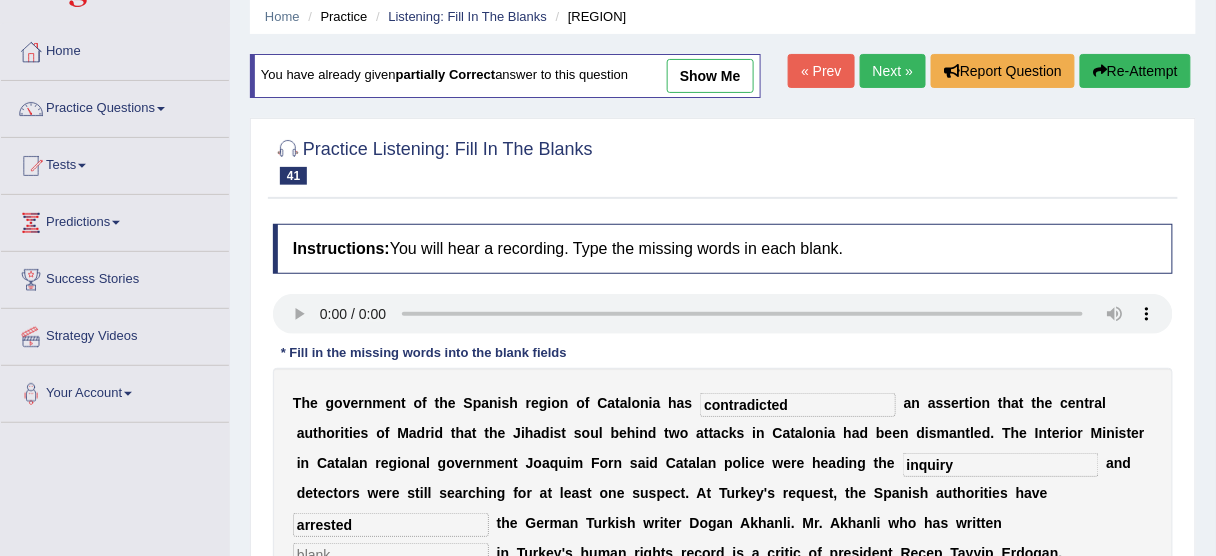 type on "arrested" 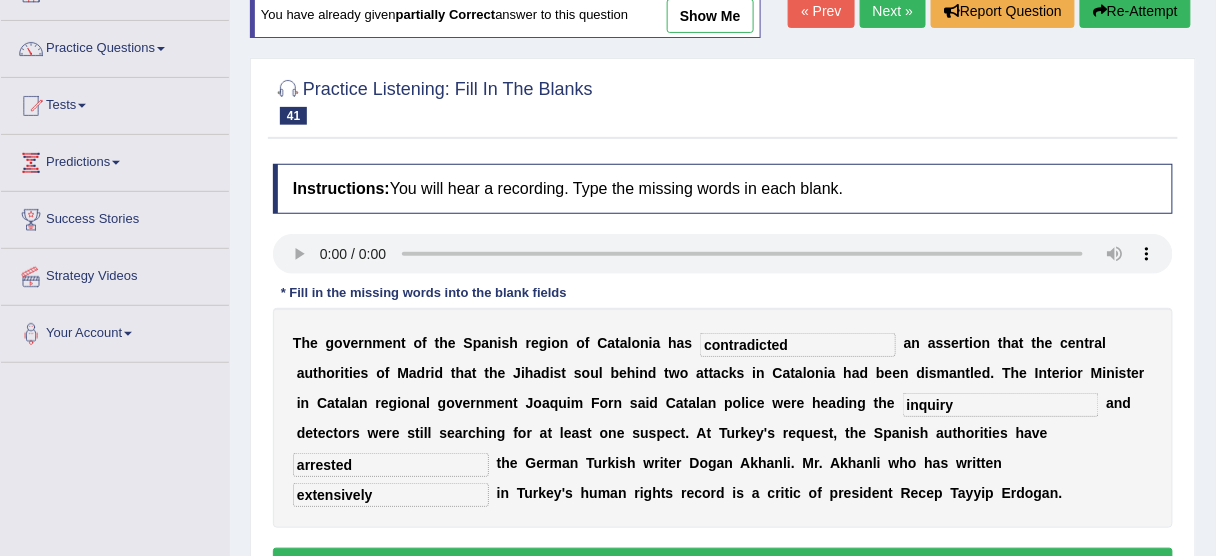 scroll, scrollTop: 163, scrollLeft: 0, axis: vertical 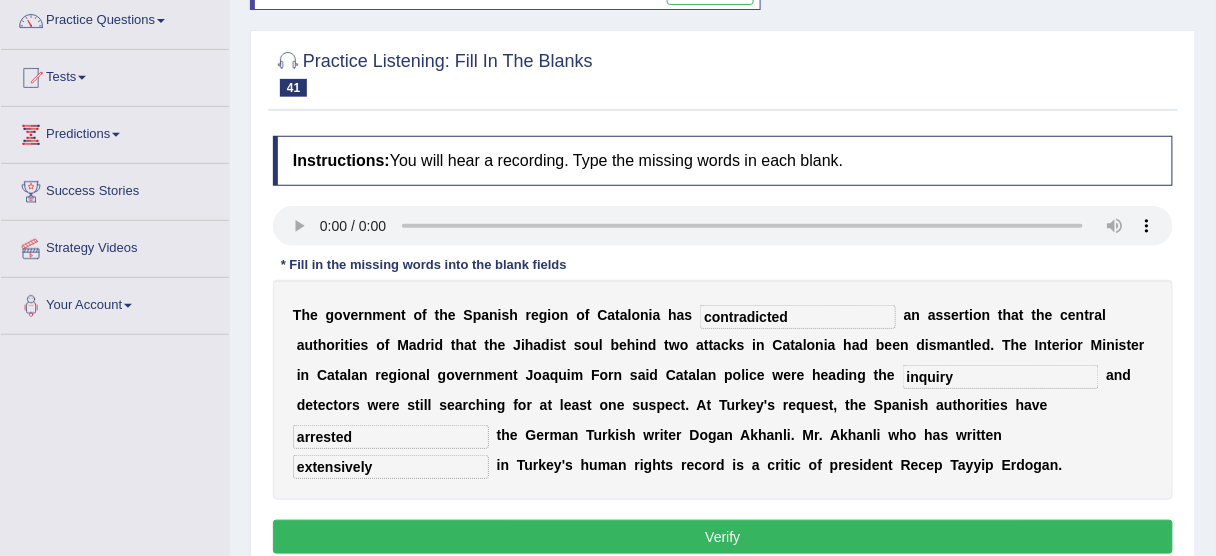 type on "extensively" 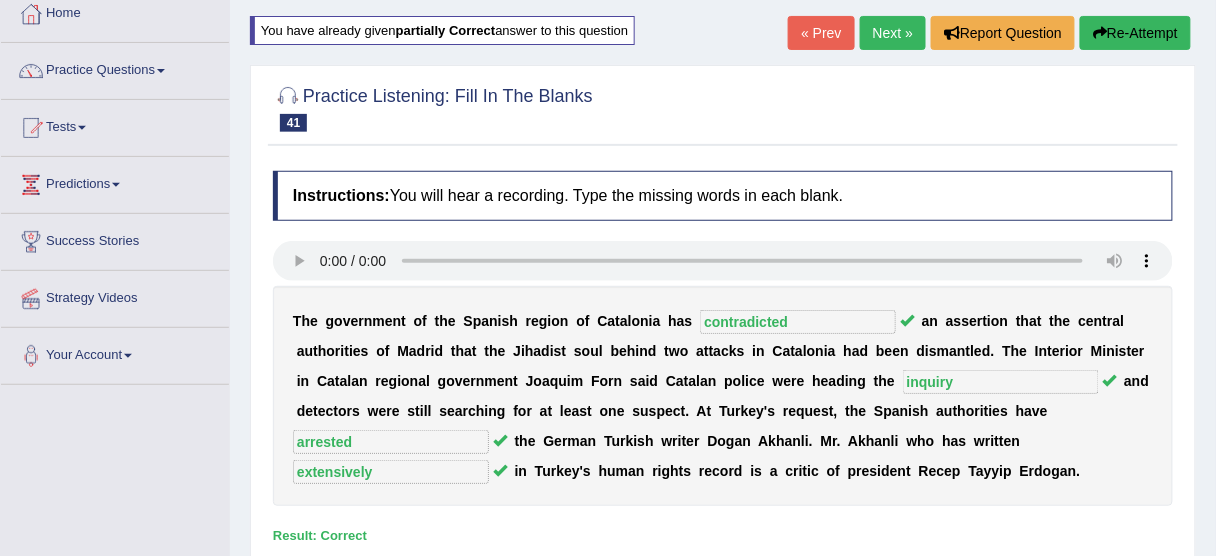 scroll, scrollTop: 0, scrollLeft: 0, axis: both 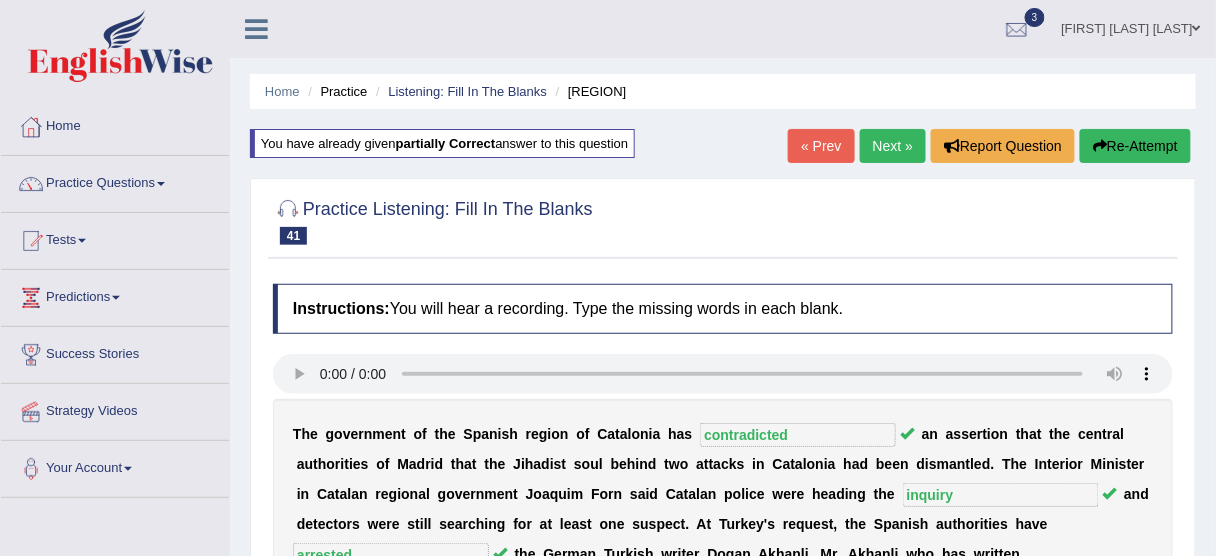 click on "Next »" at bounding box center (893, 146) 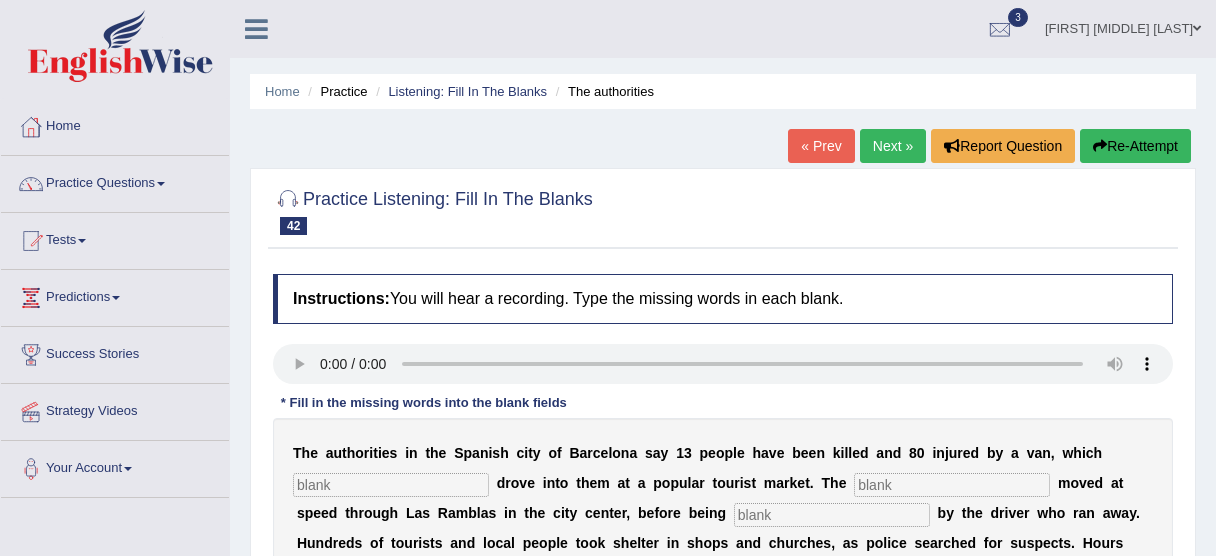 scroll, scrollTop: 160, scrollLeft: 0, axis: vertical 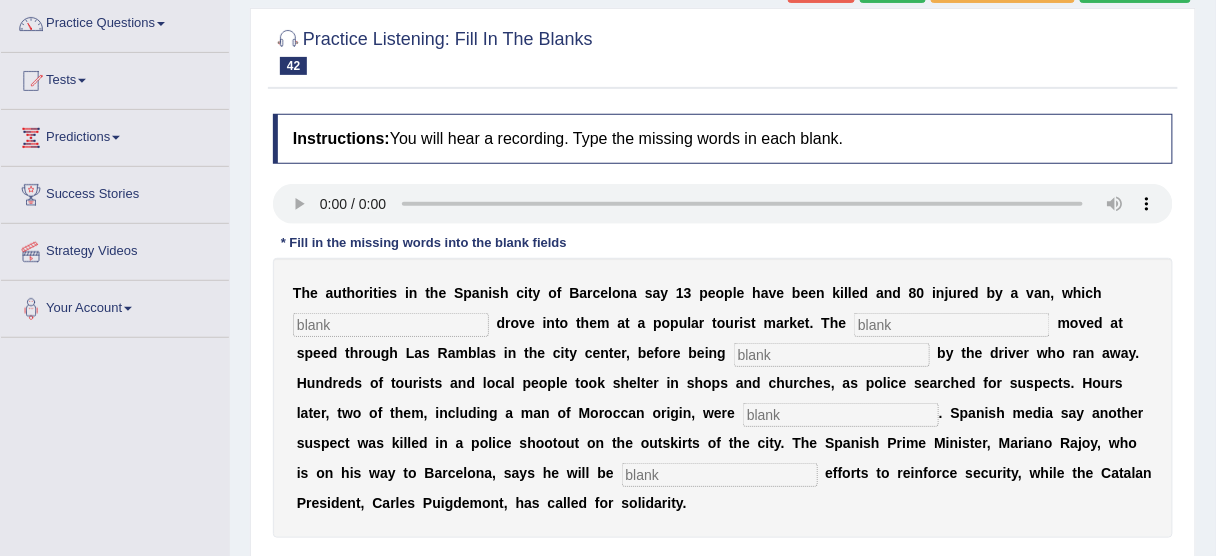 click at bounding box center [391, 325] 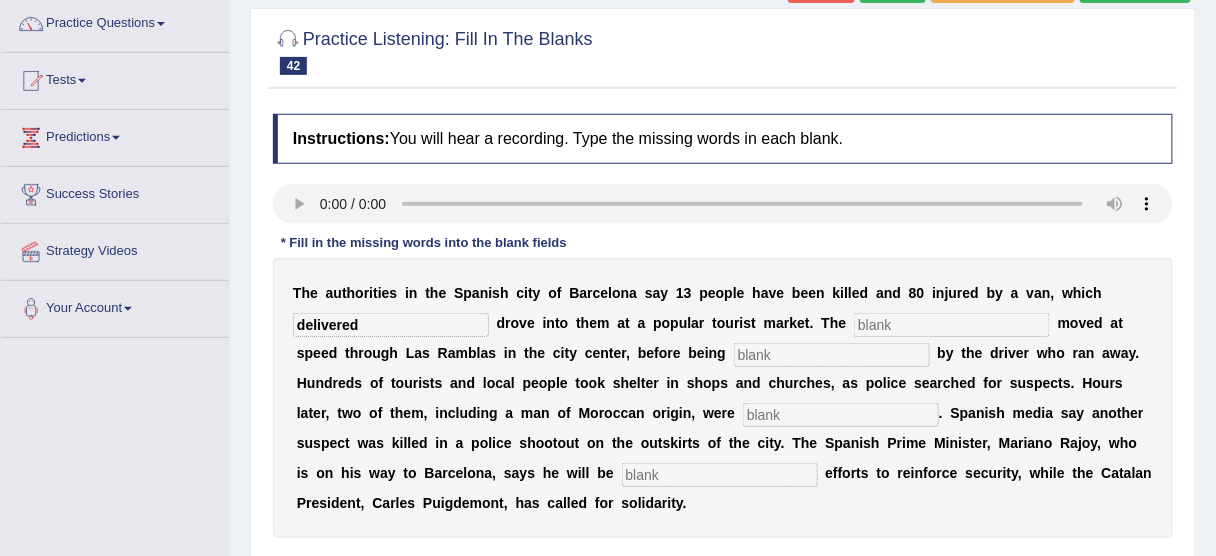 type on "delivered" 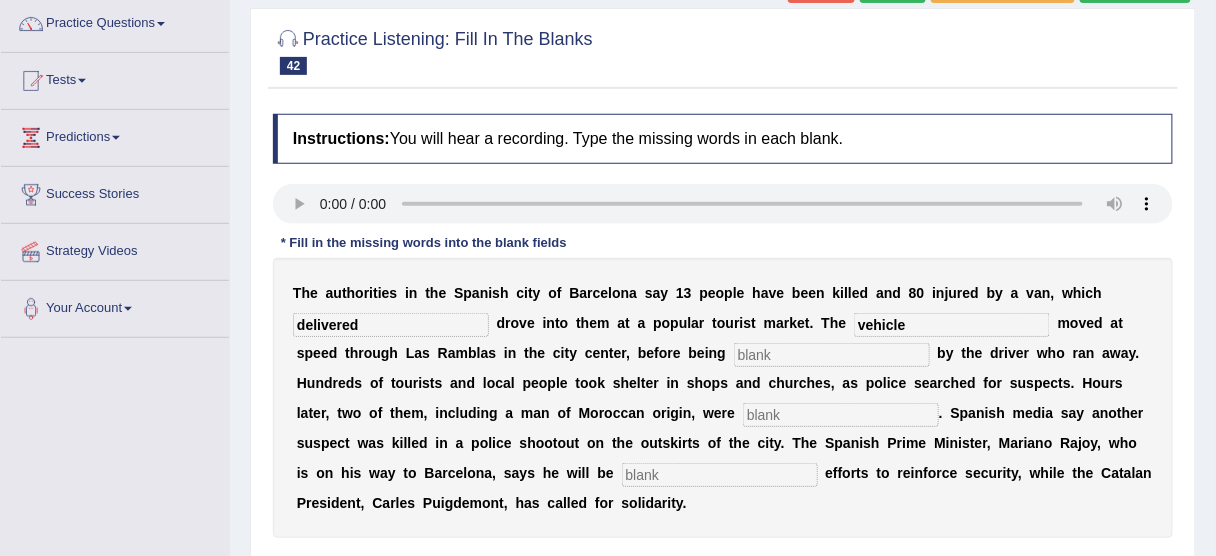 type on "vehicle" 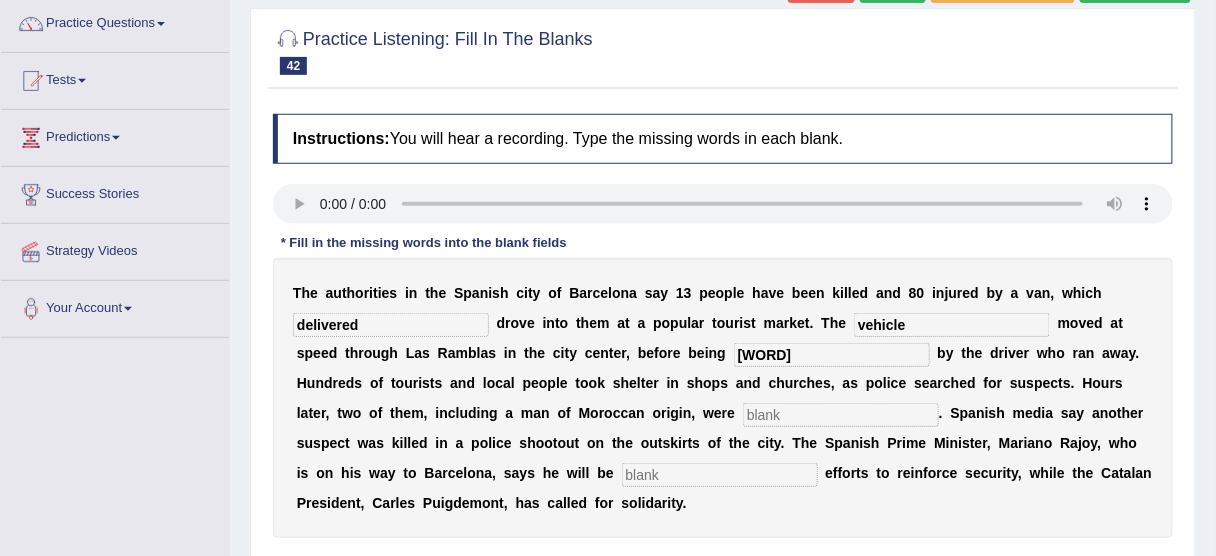 type on "[WORD]" 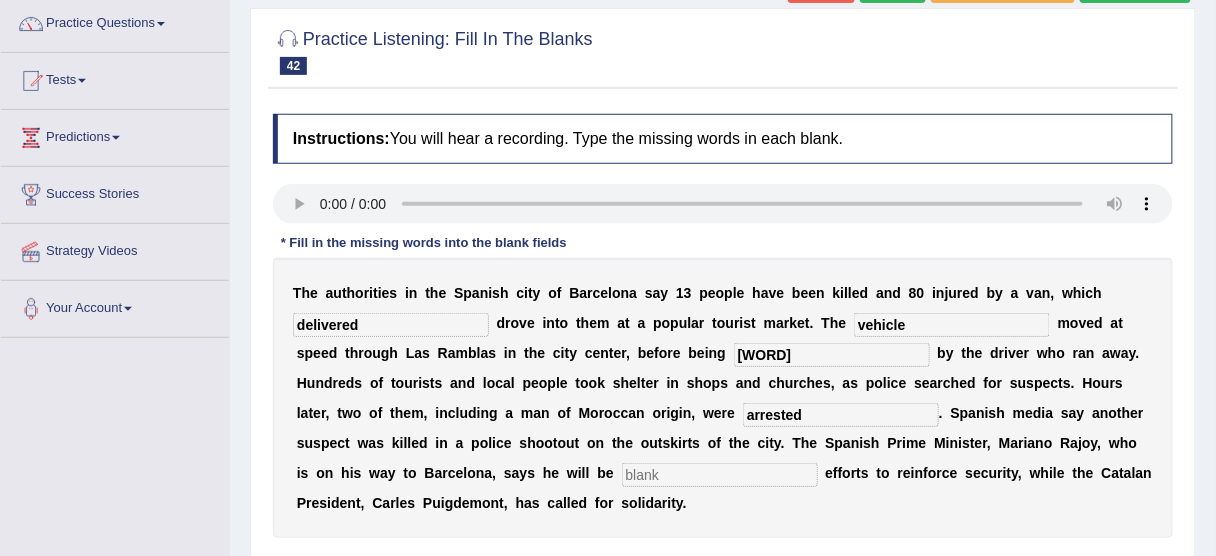 type on "arrested" 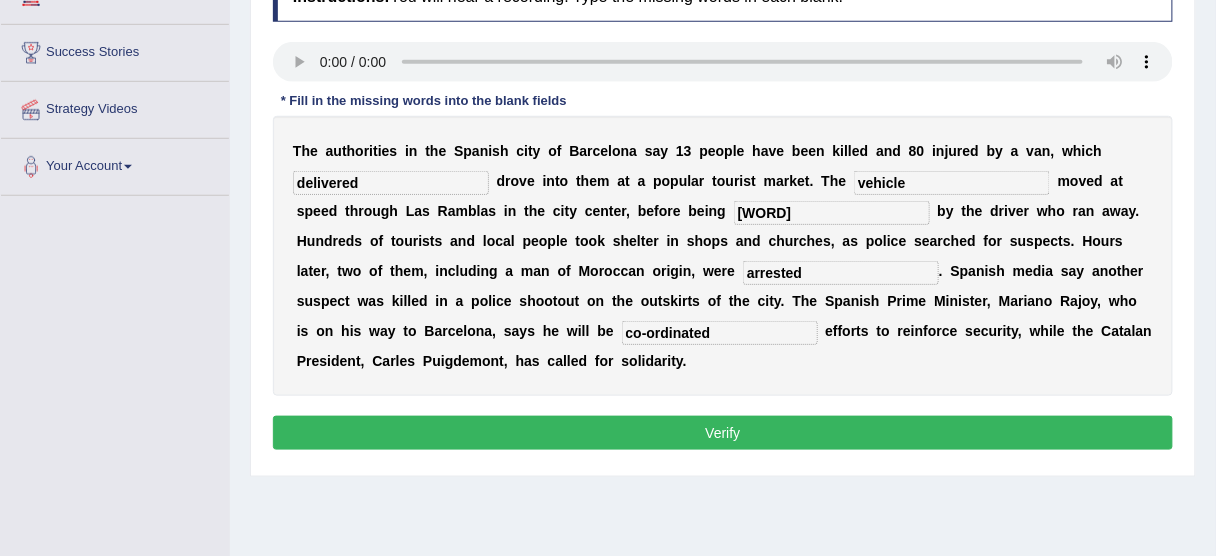 scroll, scrollTop: 320, scrollLeft: 0, axis: vertical 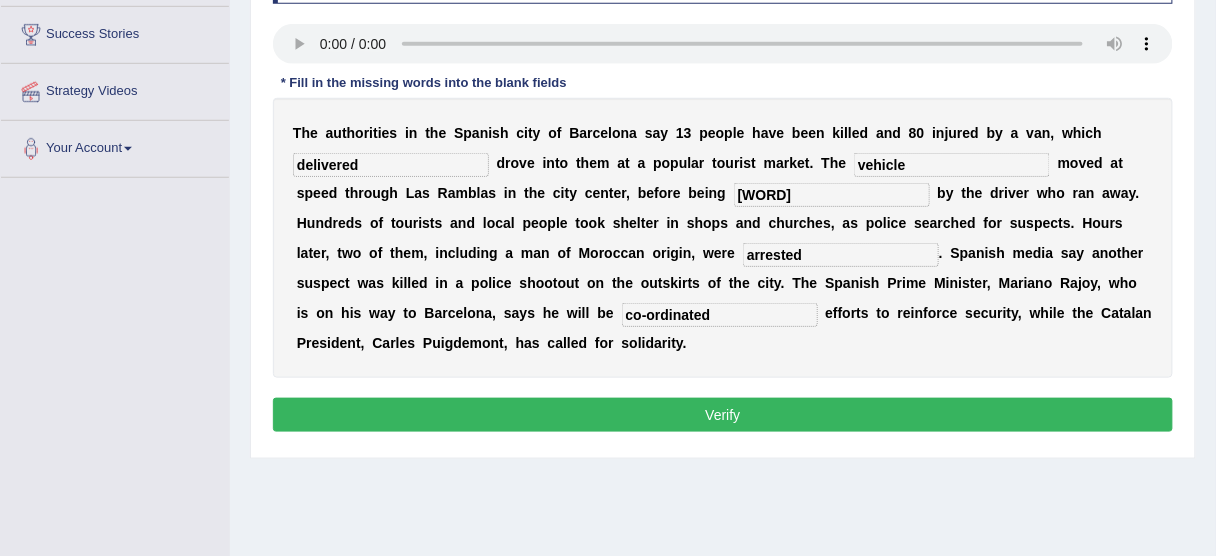 type on "co-ordinated" 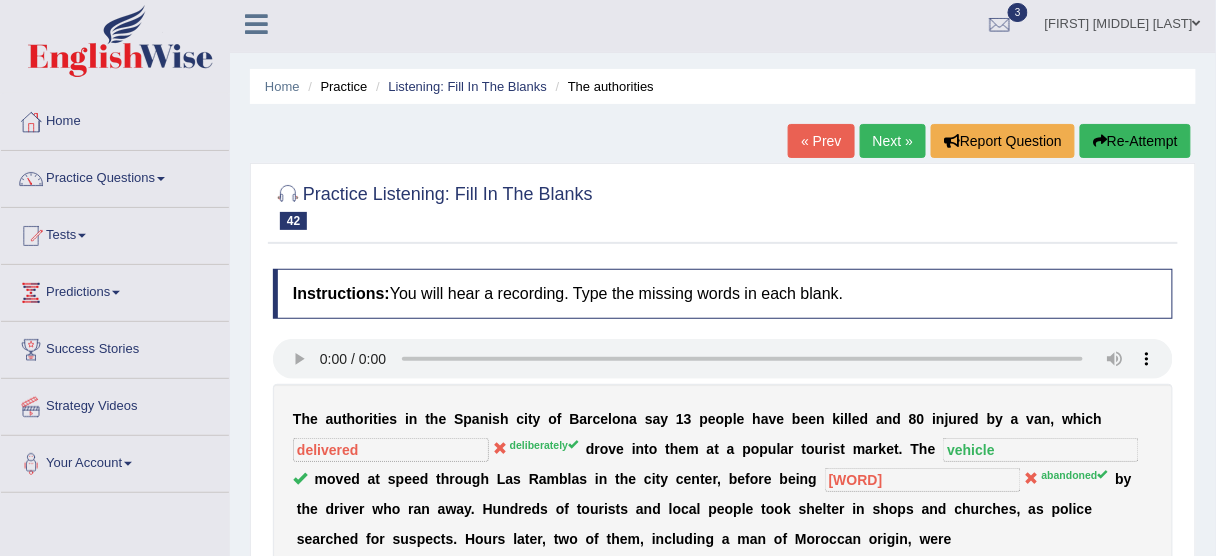 scroll, scrollTop: 0, scrollLeft: 0, axis: both 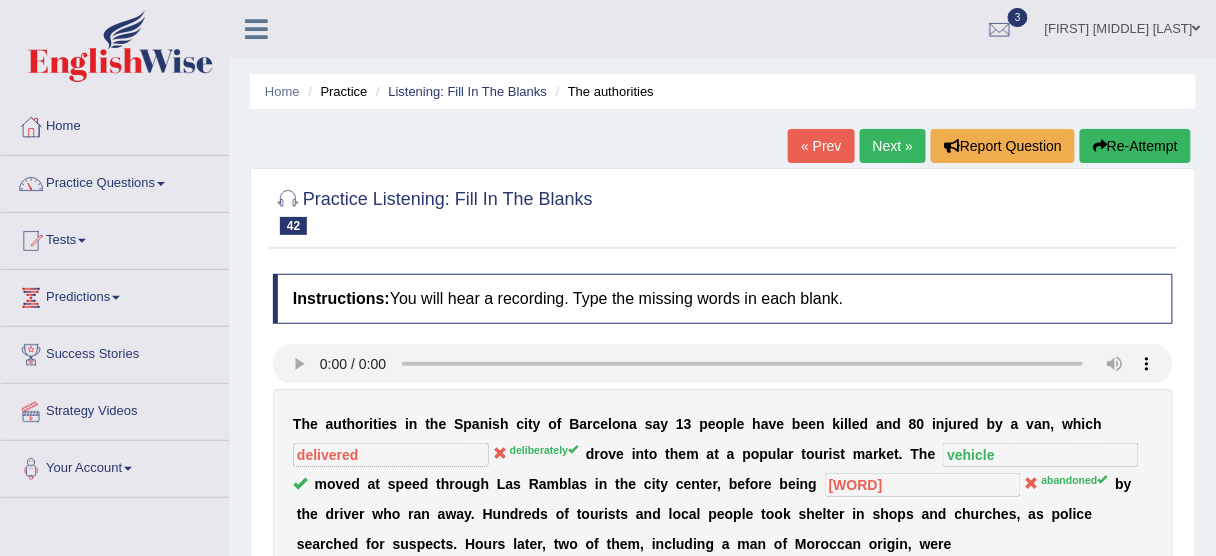 click on "Re-Attempt" at bounding box center [1135, 146] 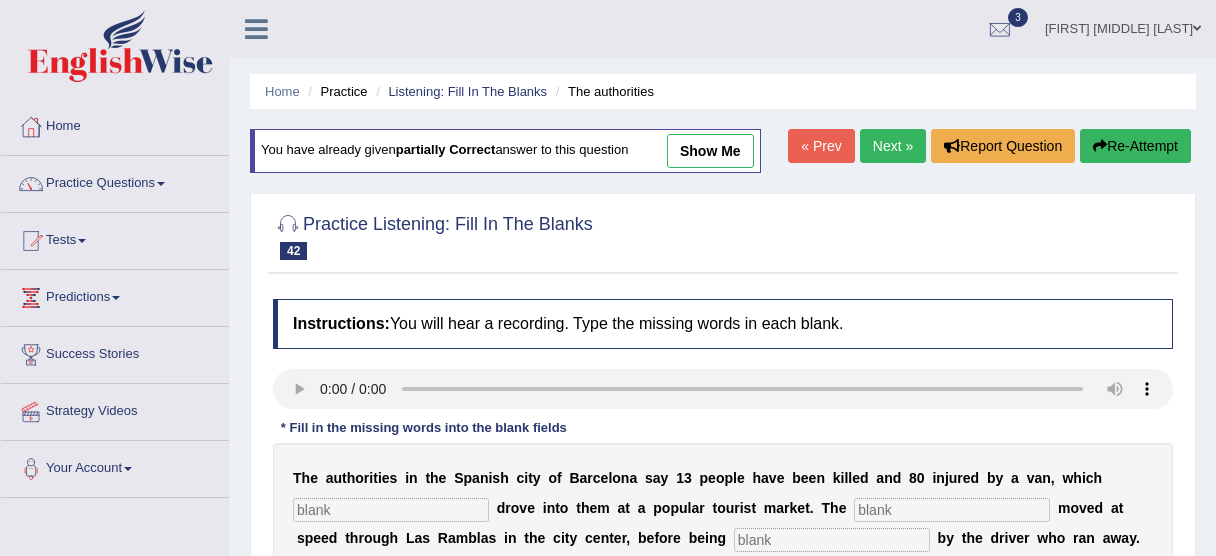 scroll, scrollTop: 160, scrollLeft: 0, axis: vertical 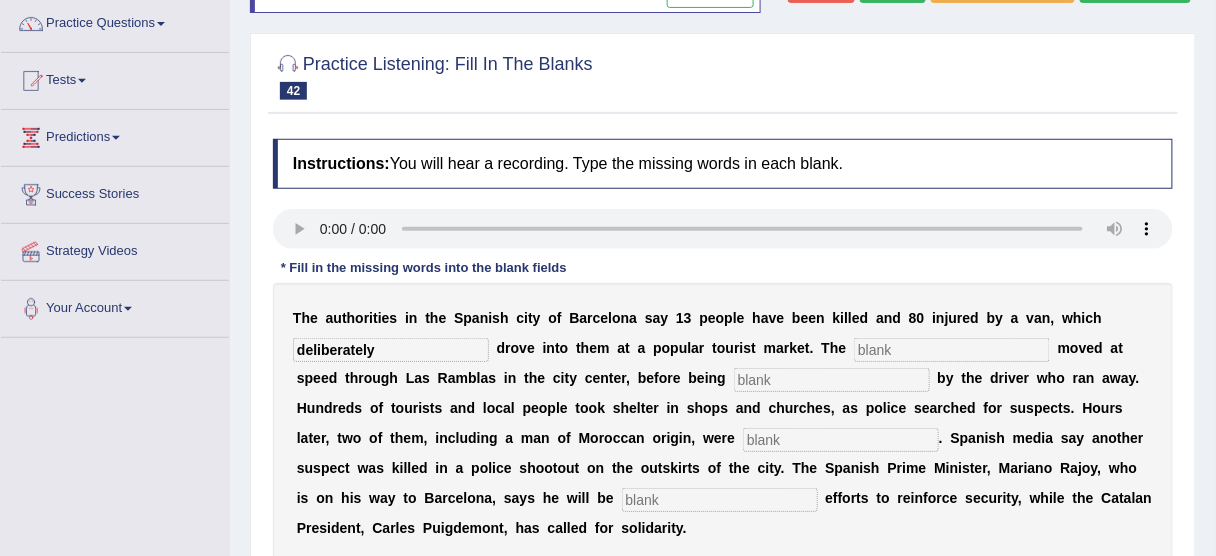 type on "deliberately" 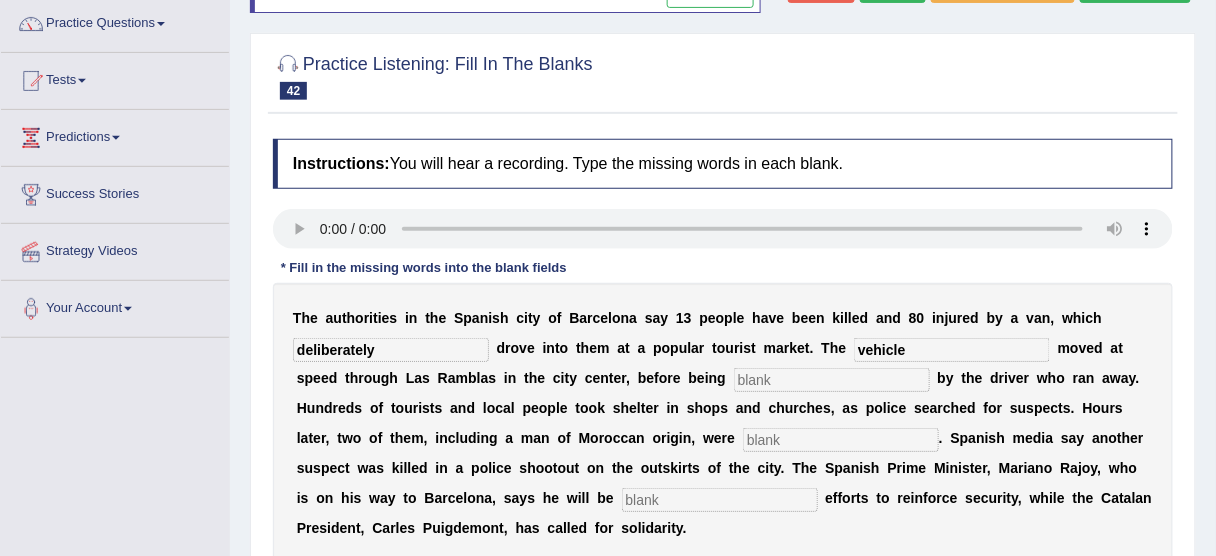 type on "vehicle" 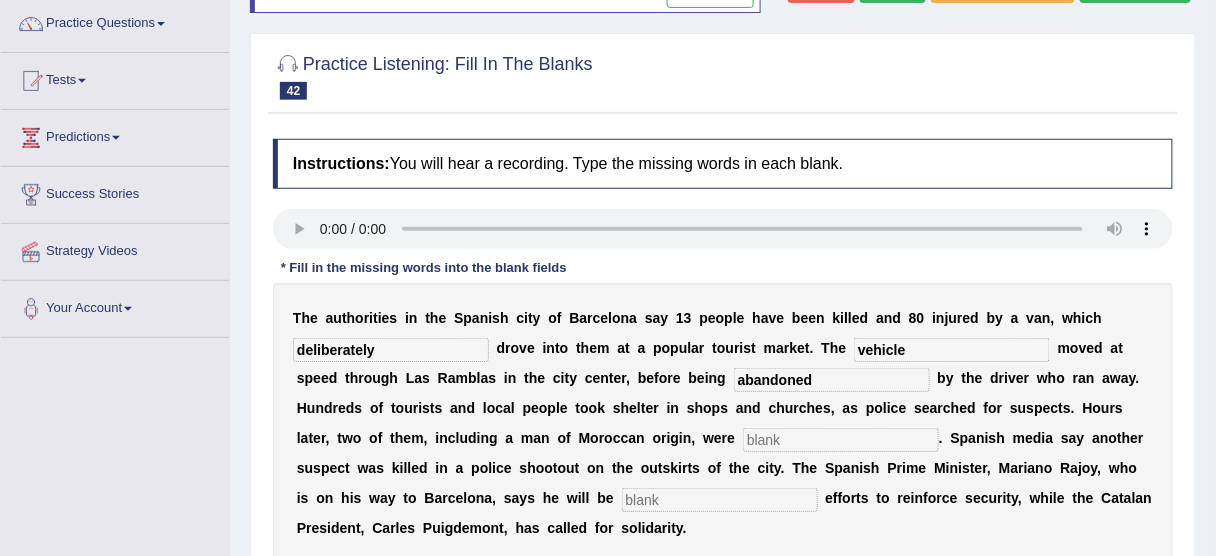 type on "abandoned" 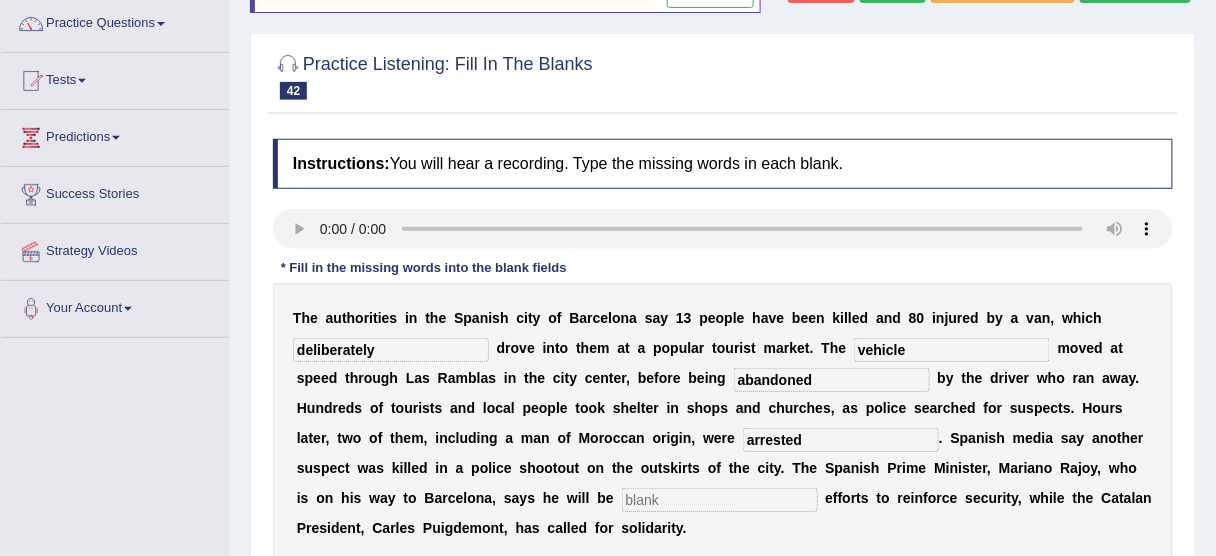 type on "arrested" 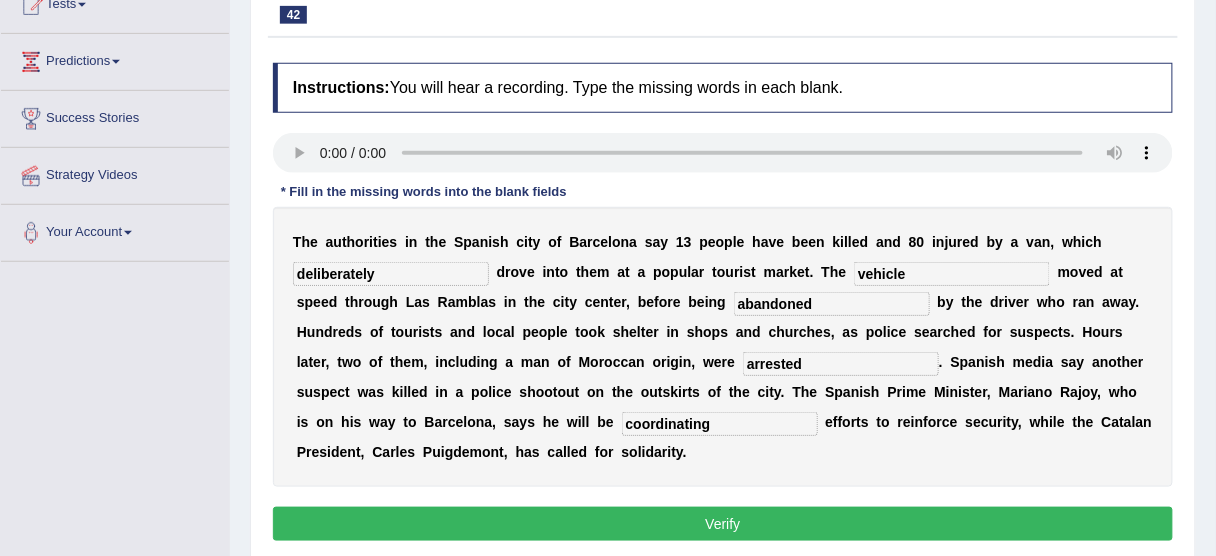 scroll, scrollTop: 320, scrollLeft: 0, axis: vertical 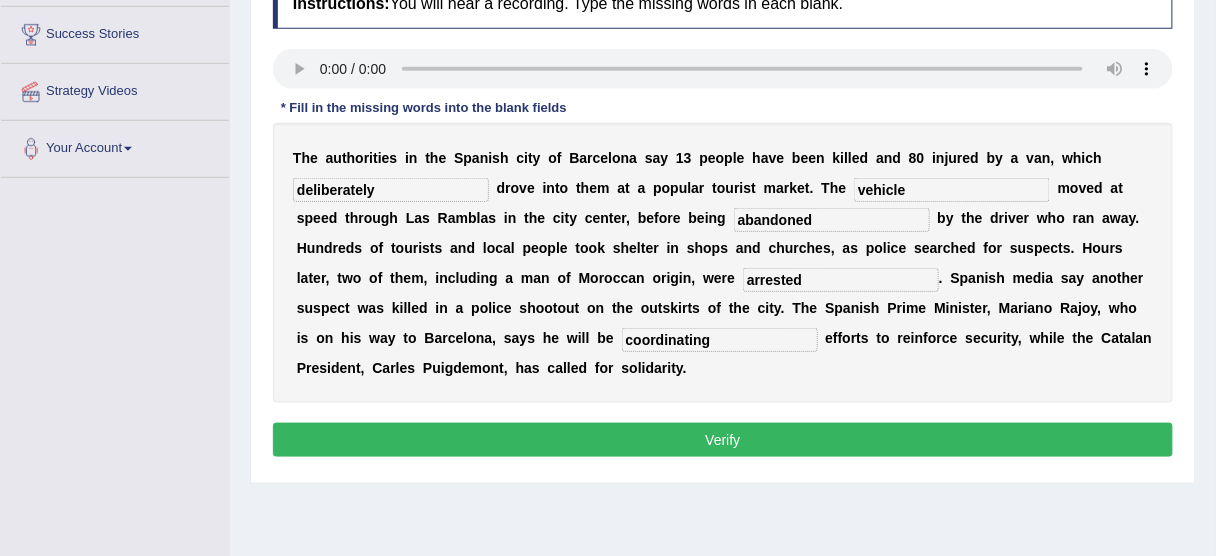 type on "coordinating" 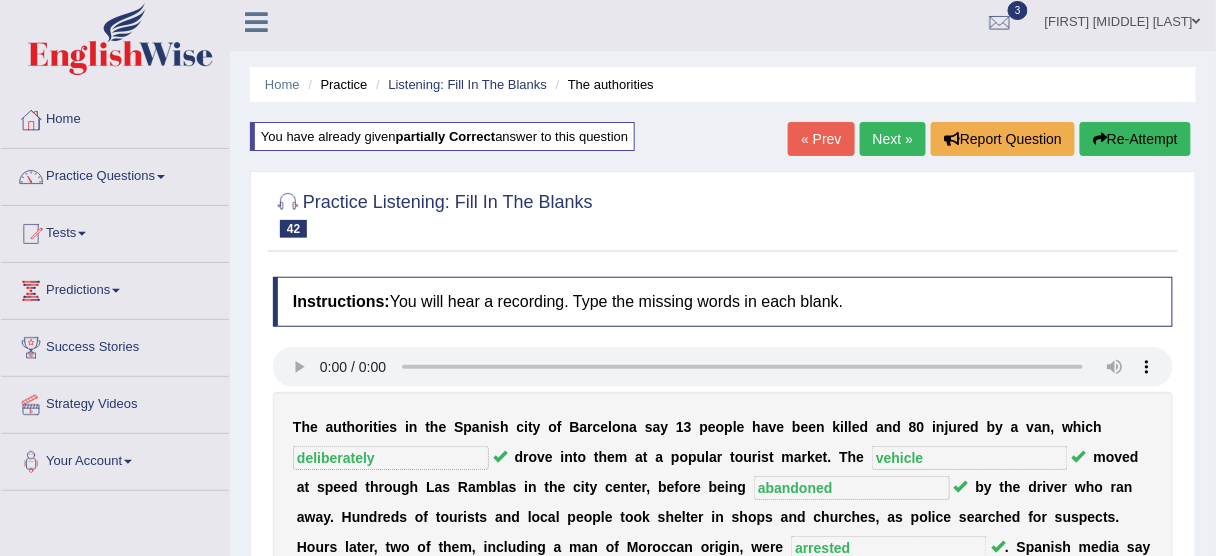 scroll, scrollTop: 0, scrollLeft: 0, axis: both 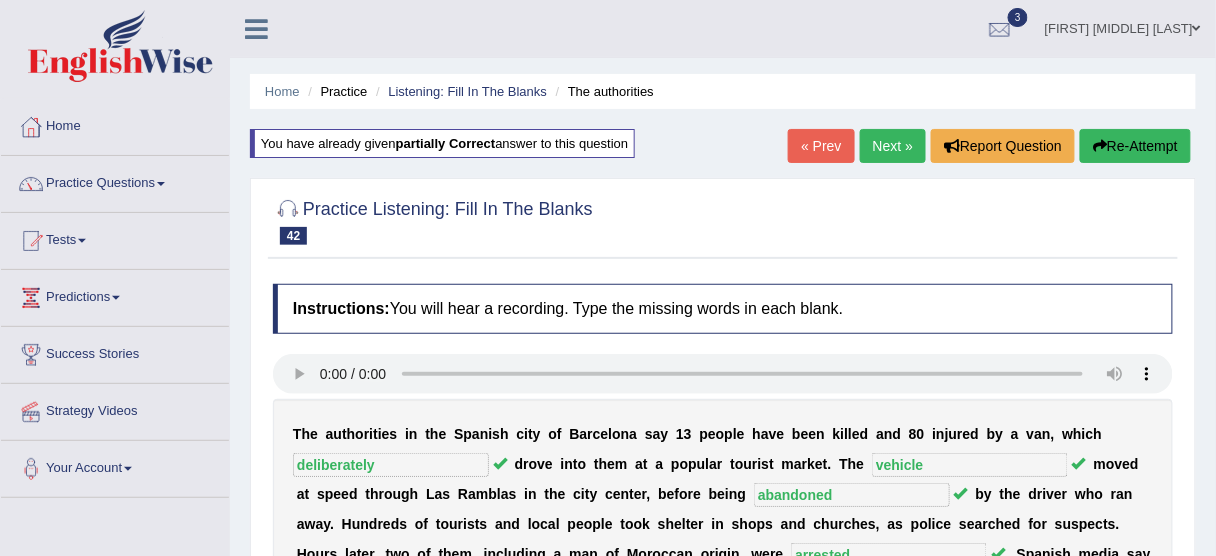 click on "Re-Attempt" at bounding box center [1135, 146] 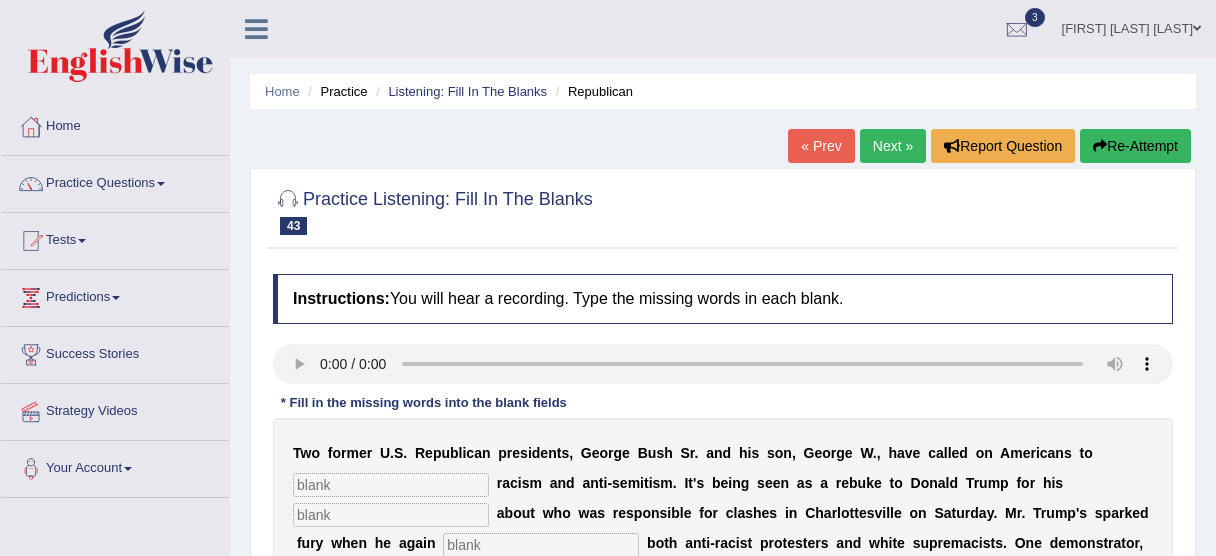 scroll, scrollTop: 320, scrollLeft: 0, axis: vertical 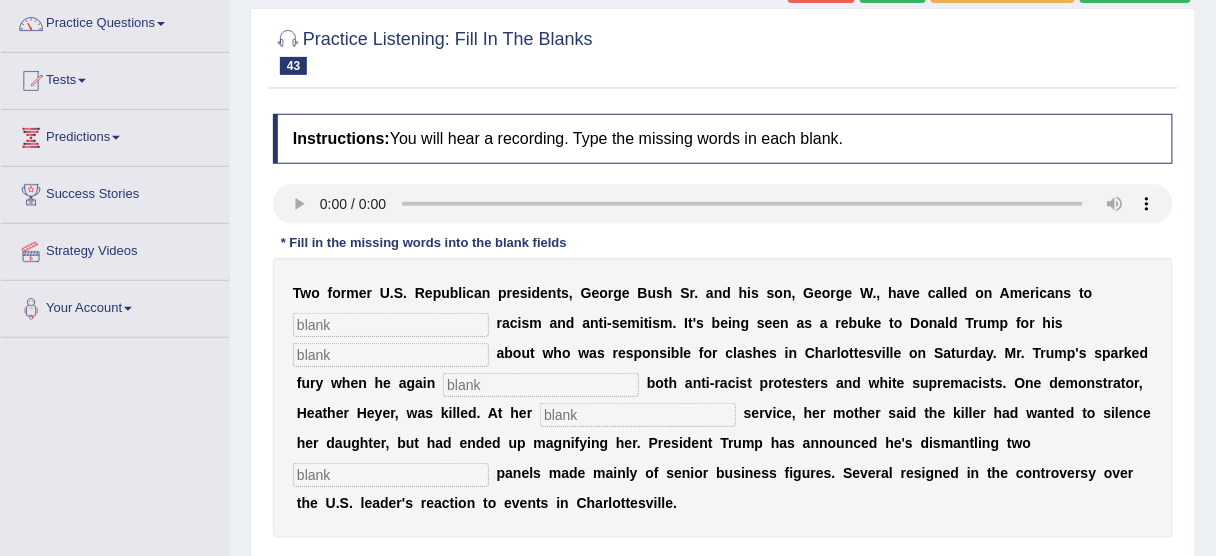 click at bounding box center [638, 415] 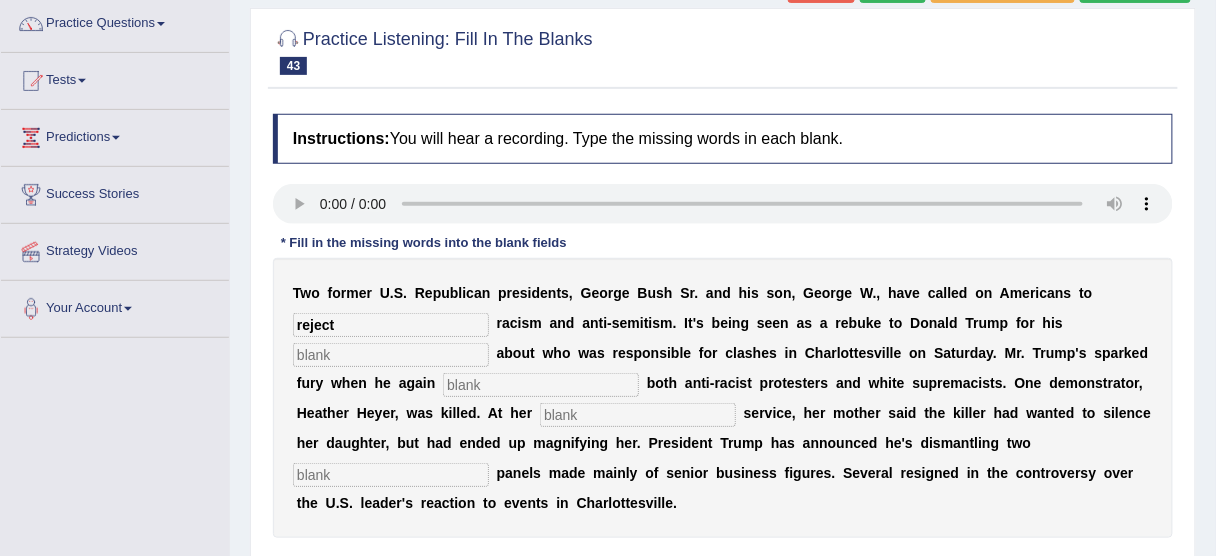 type on "reject" 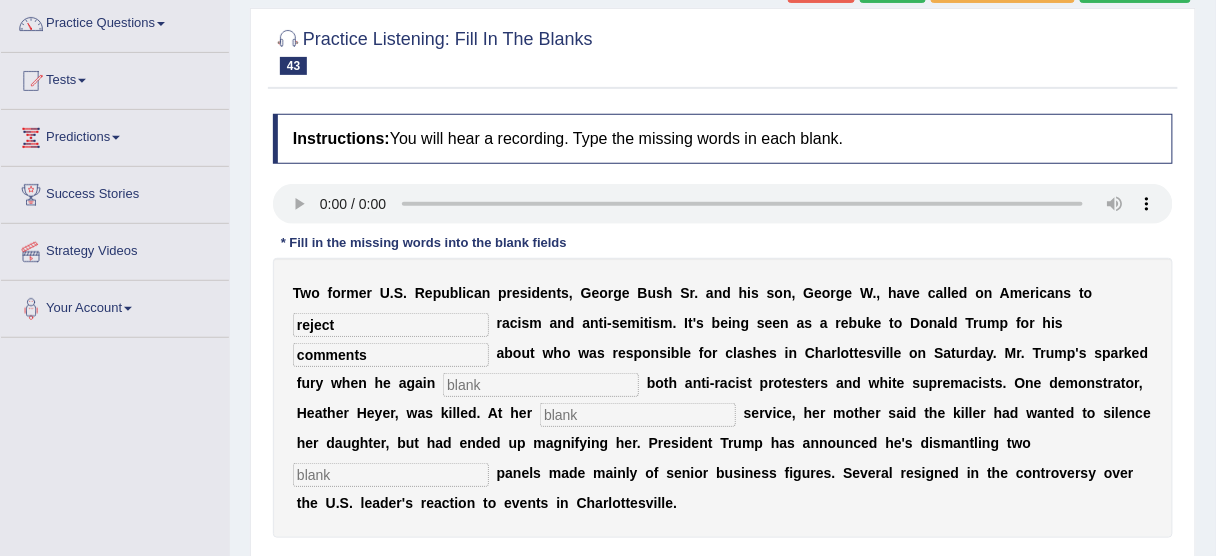 type on "comments" 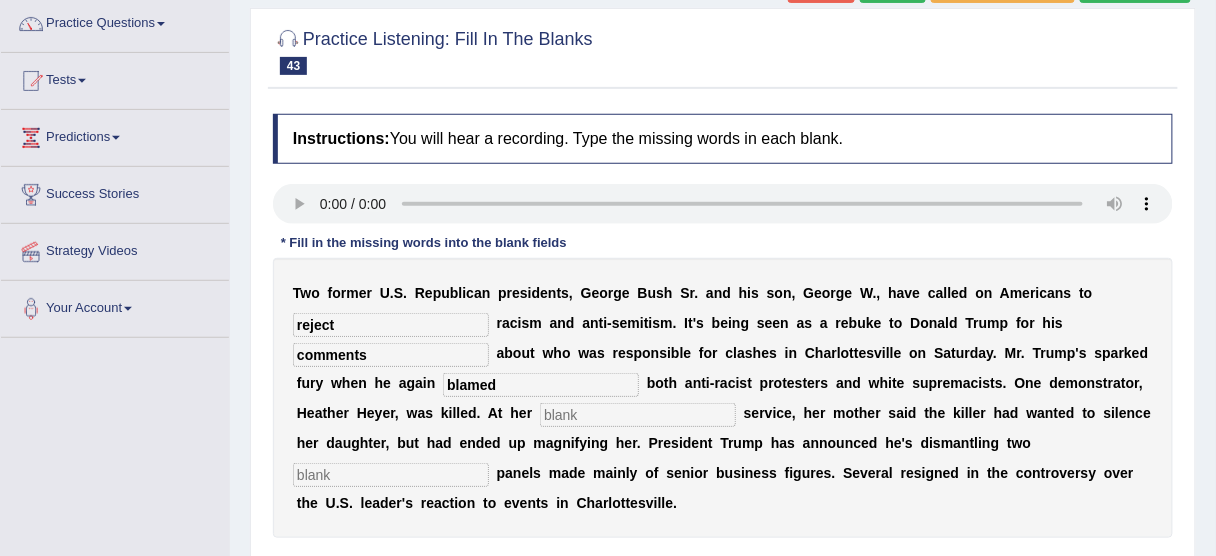 type on "blamed" 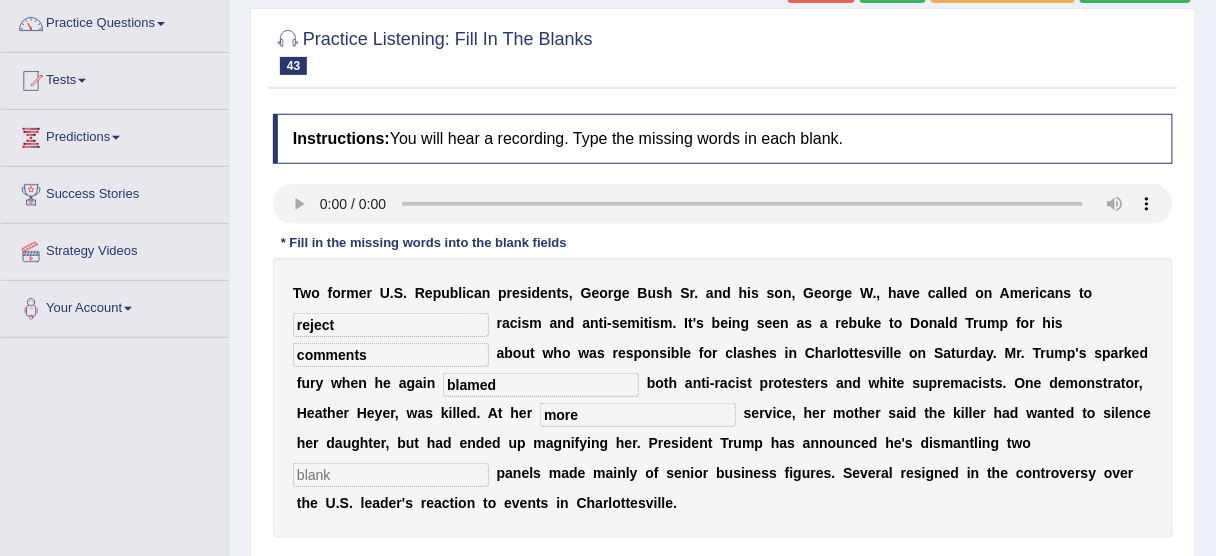 type on "more" 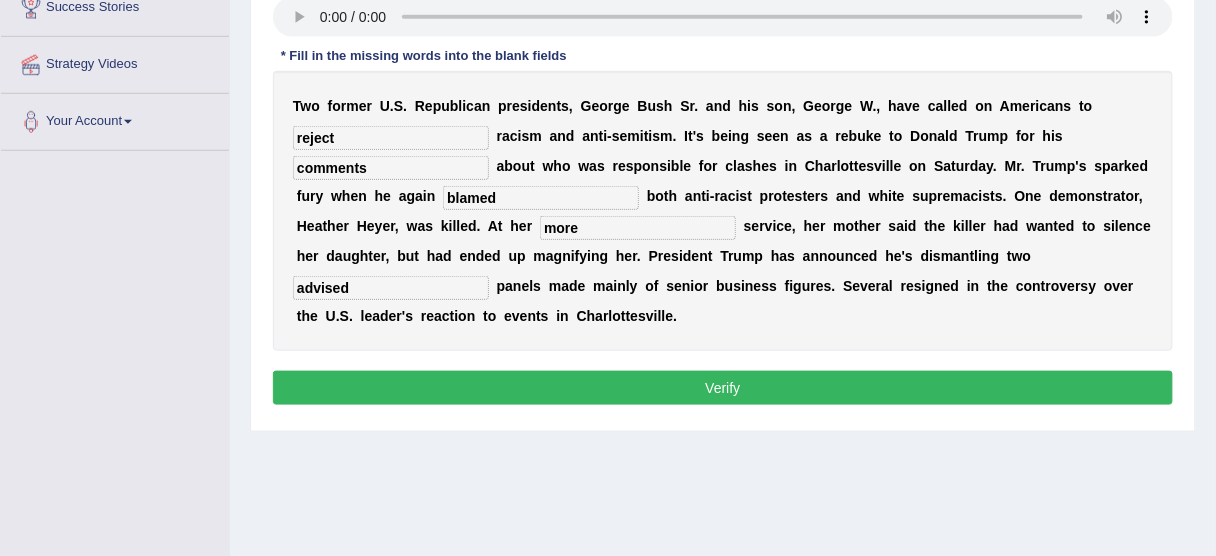 scroll, scrollTop: 400, scrollLeft: 0, axis: vertical 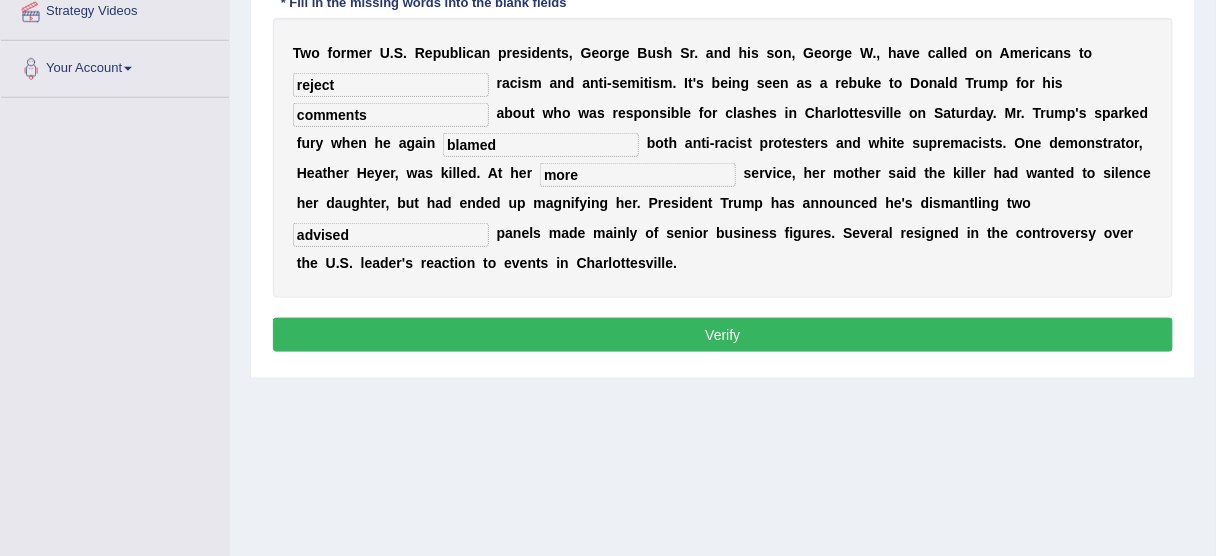type on "advised" 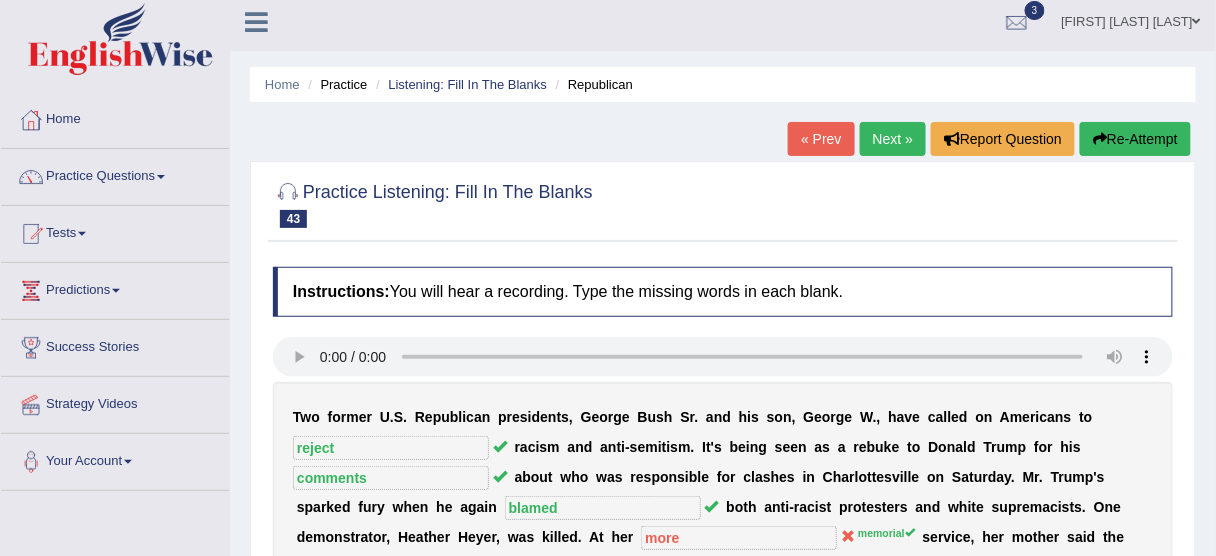 scroll, scrollTop: 0, scrollLeft: 0, axis: both 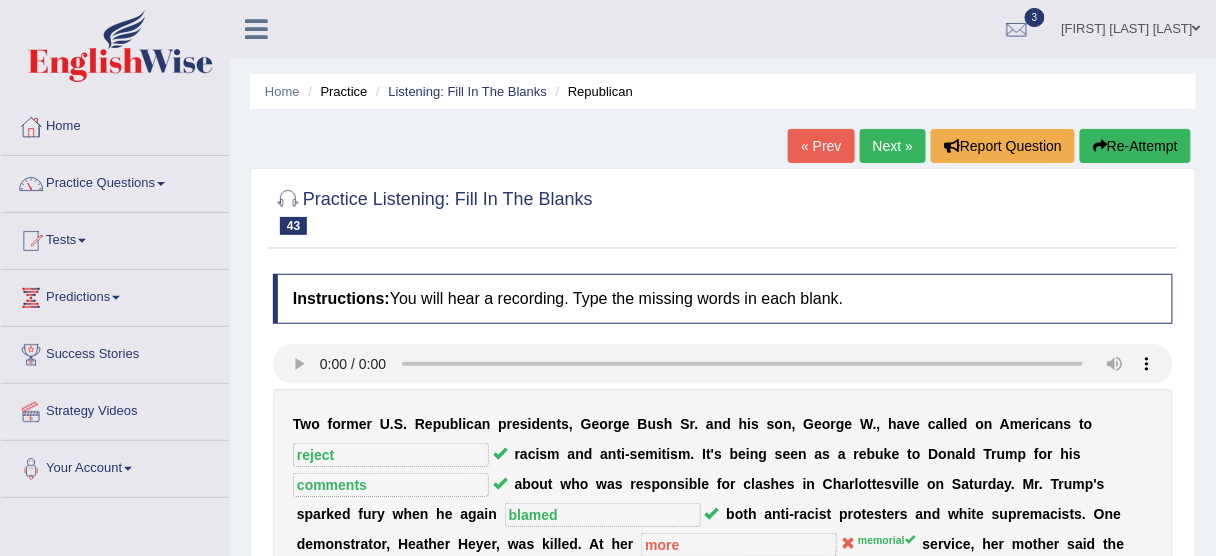click on "Re-Attempt" at bounding box center (1135, 146) 